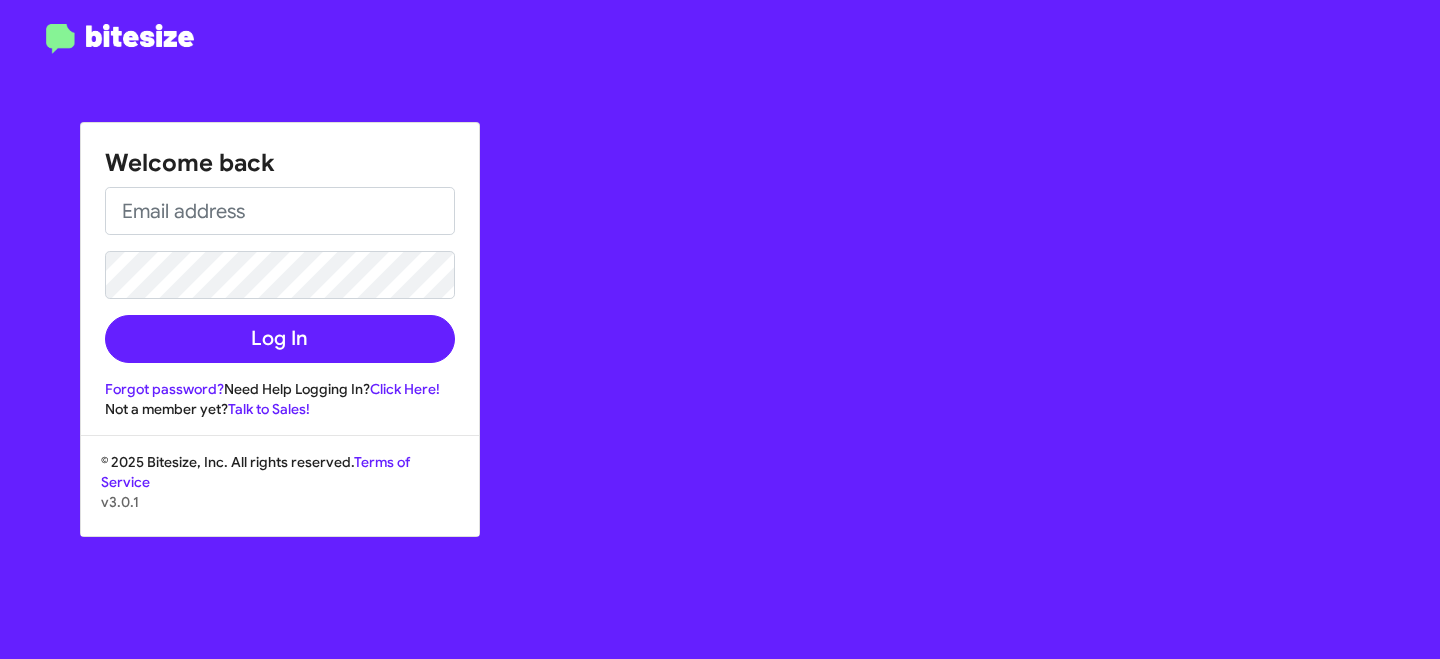scroll, scrollTop: 0, scrollLeft: 0, axis: both 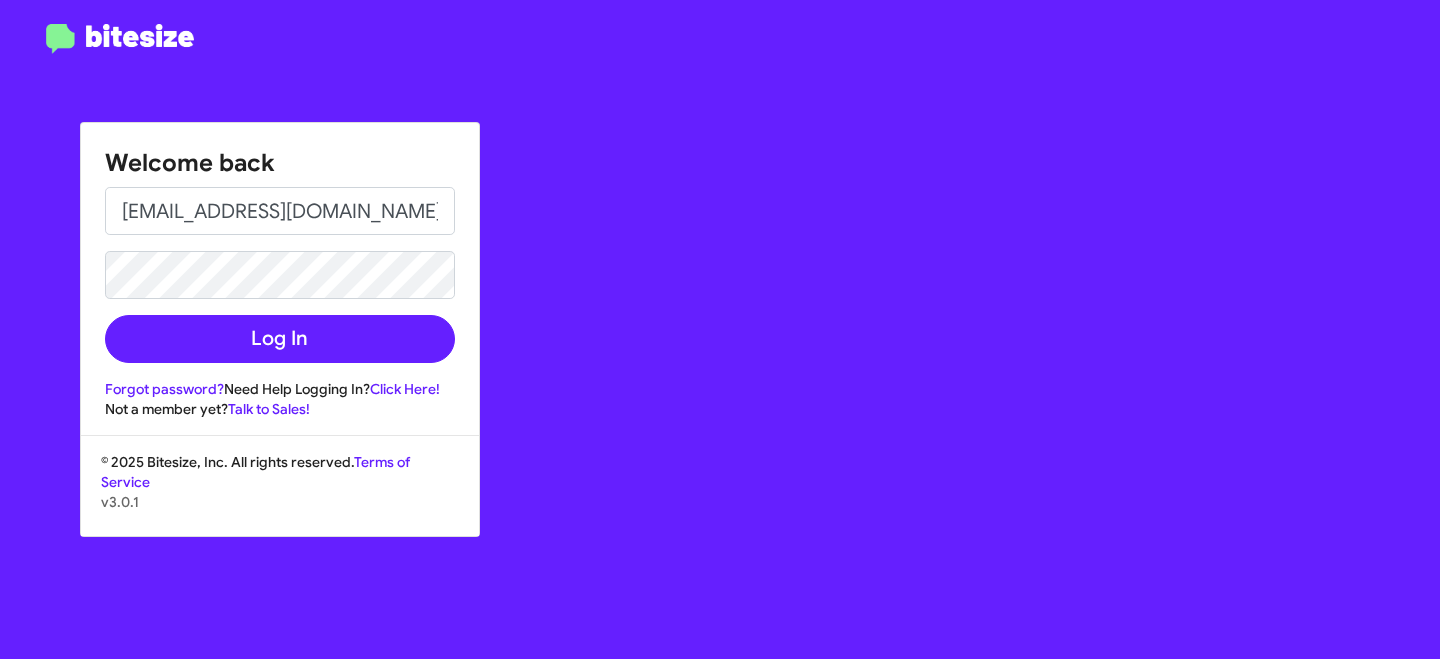 type on "[EMAIL_ADDRESS][DOMAIN_NAME]" 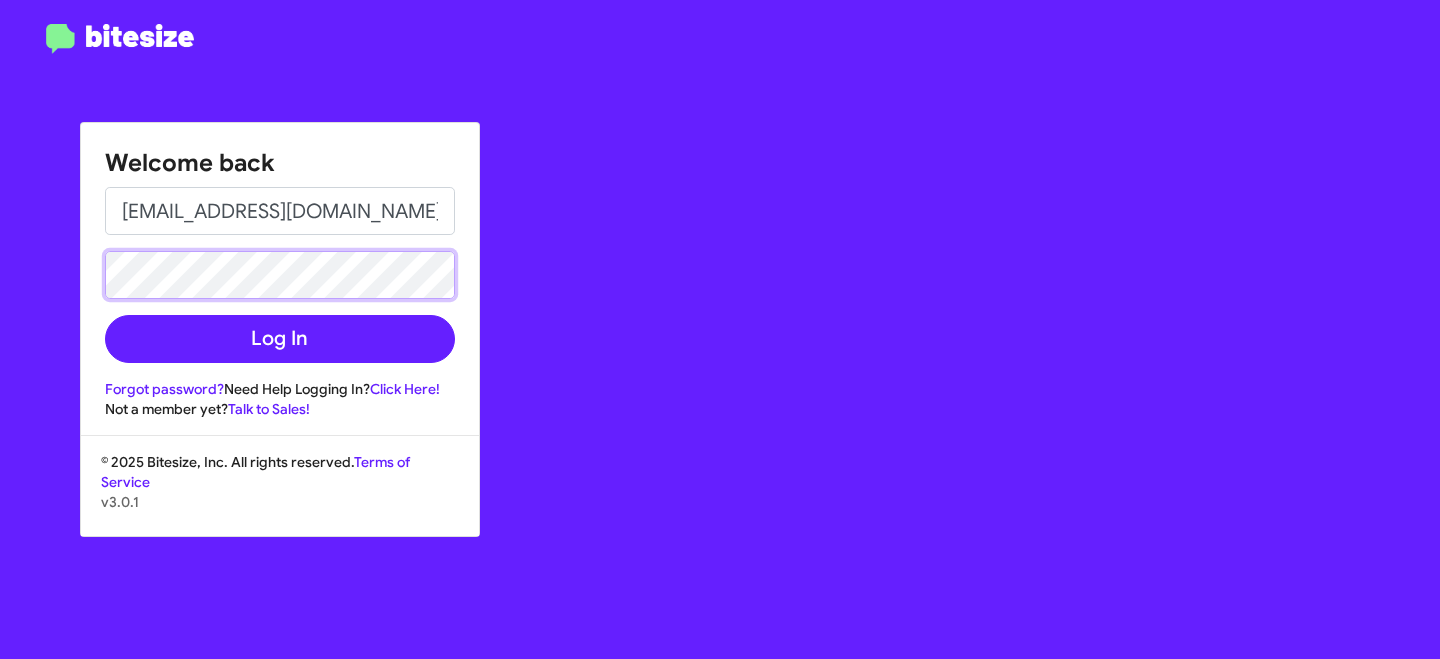 click on "Log In" 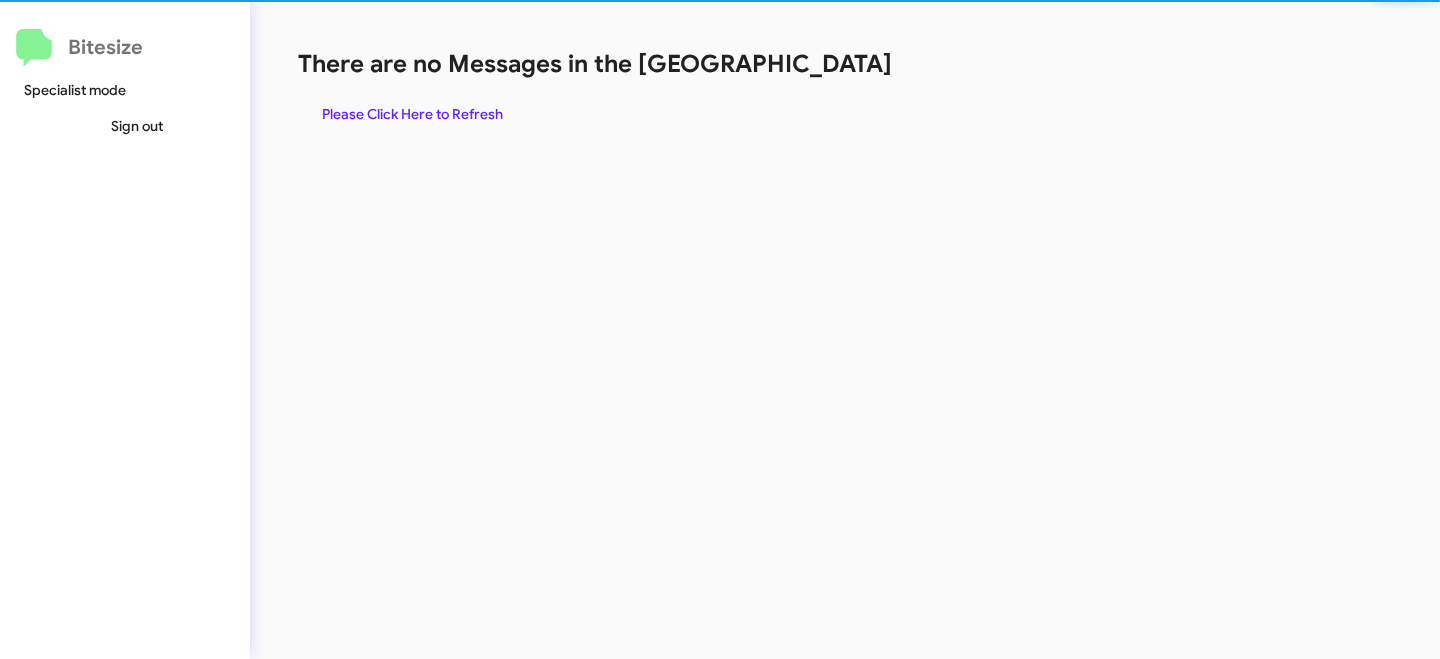 click on "There are no Messages in the Queue  Please Click Here to Refresh" 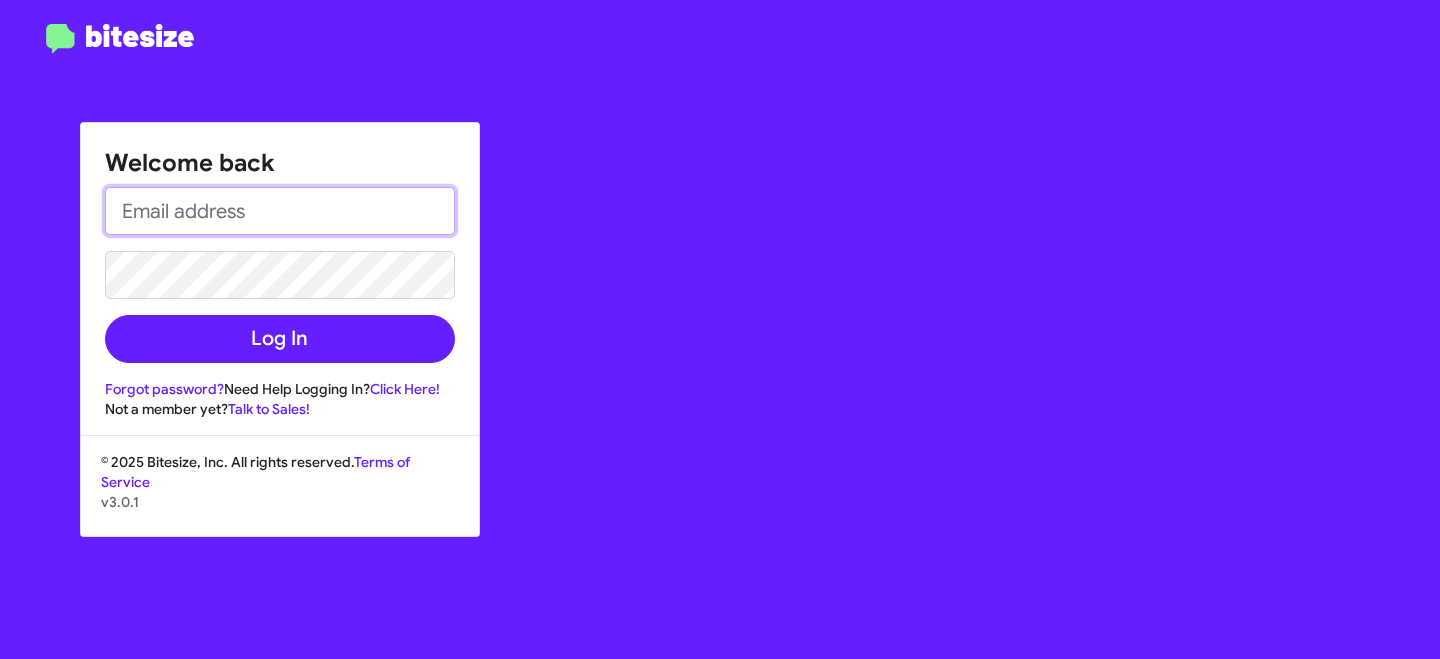 click at bounding box center (280, 211) 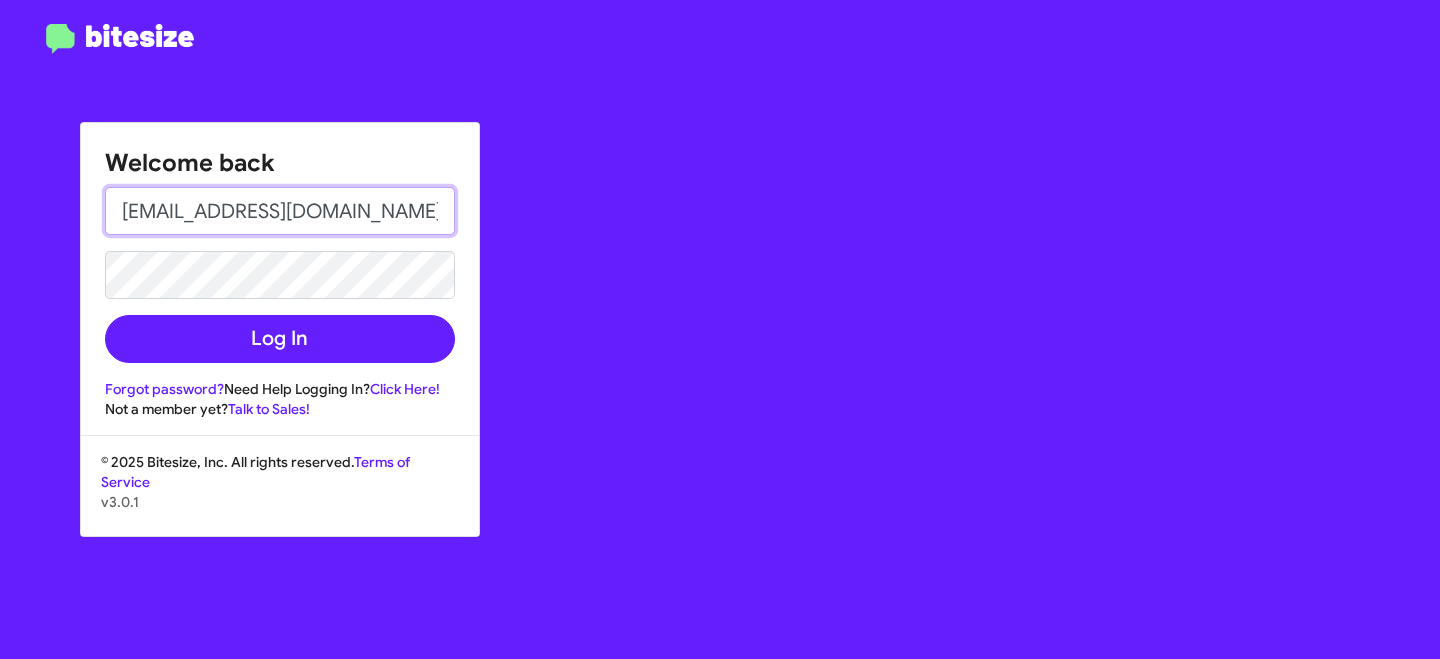 type on "test@bitesize.co" 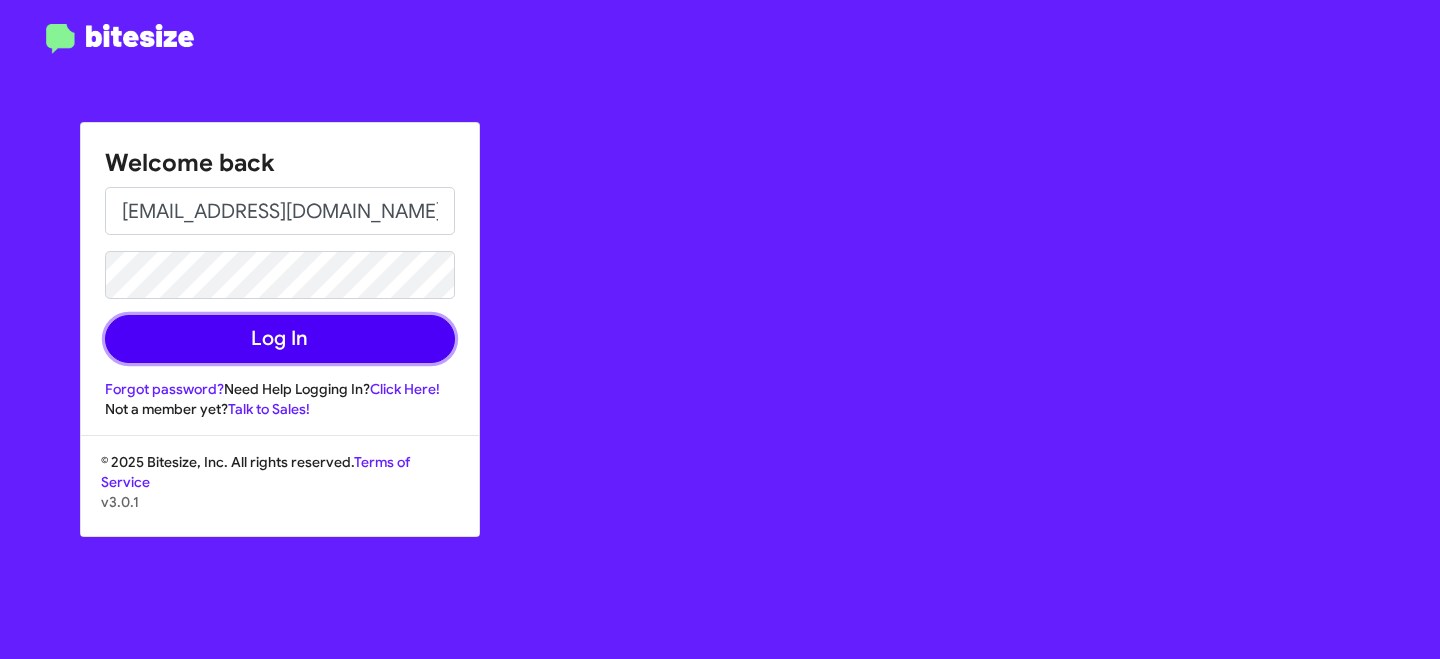click on "Log In" 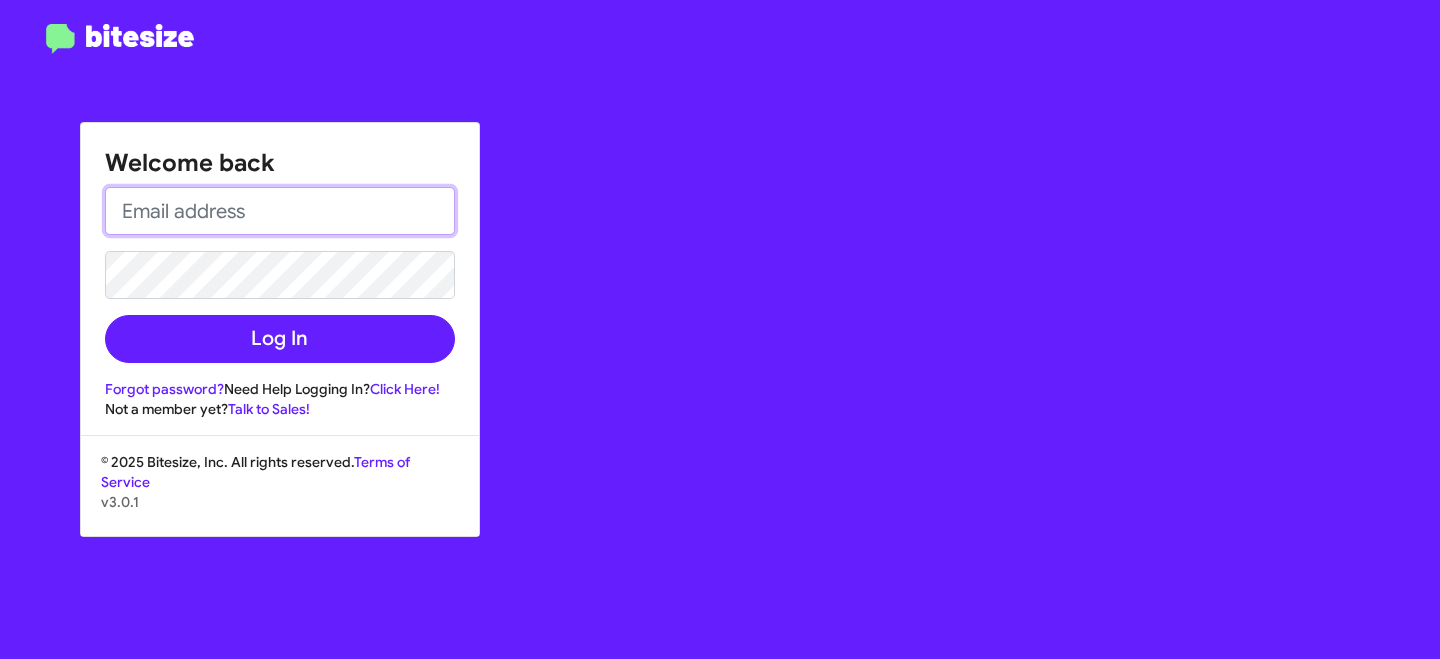 click at bounding box center [280, 211] 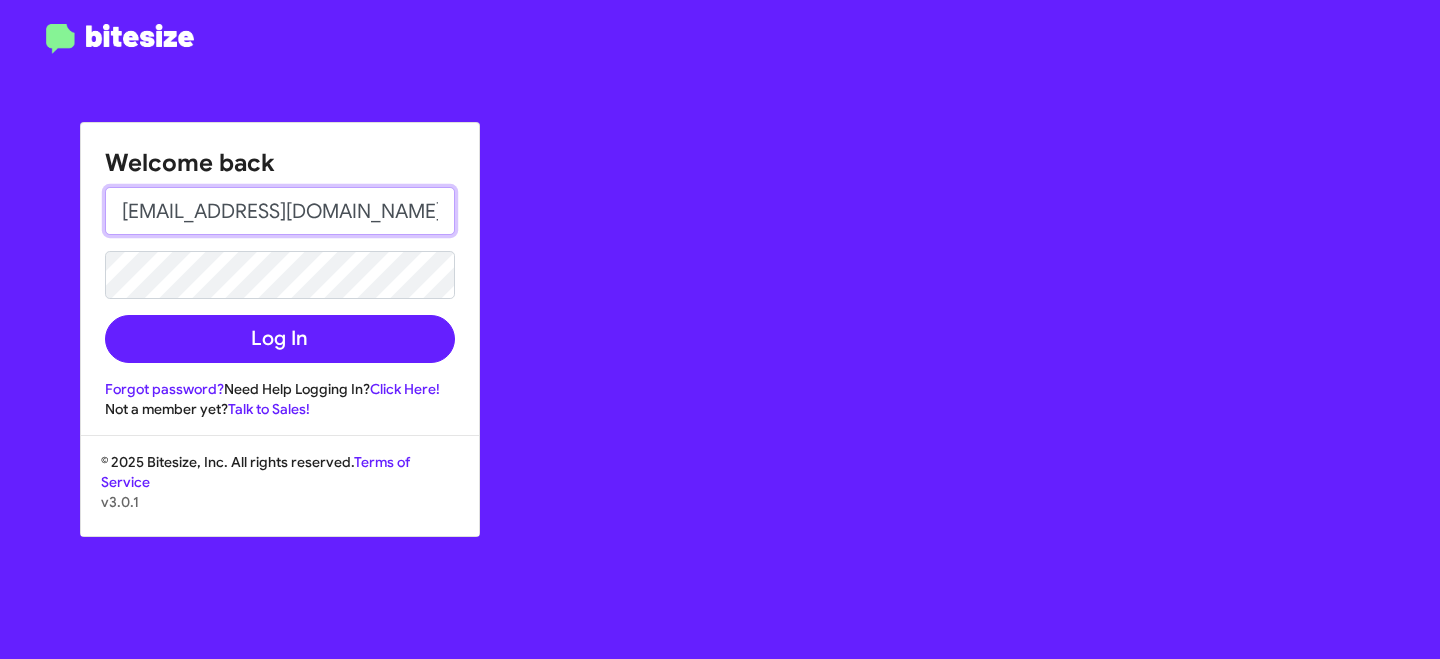 type on "test@bitesize.co" 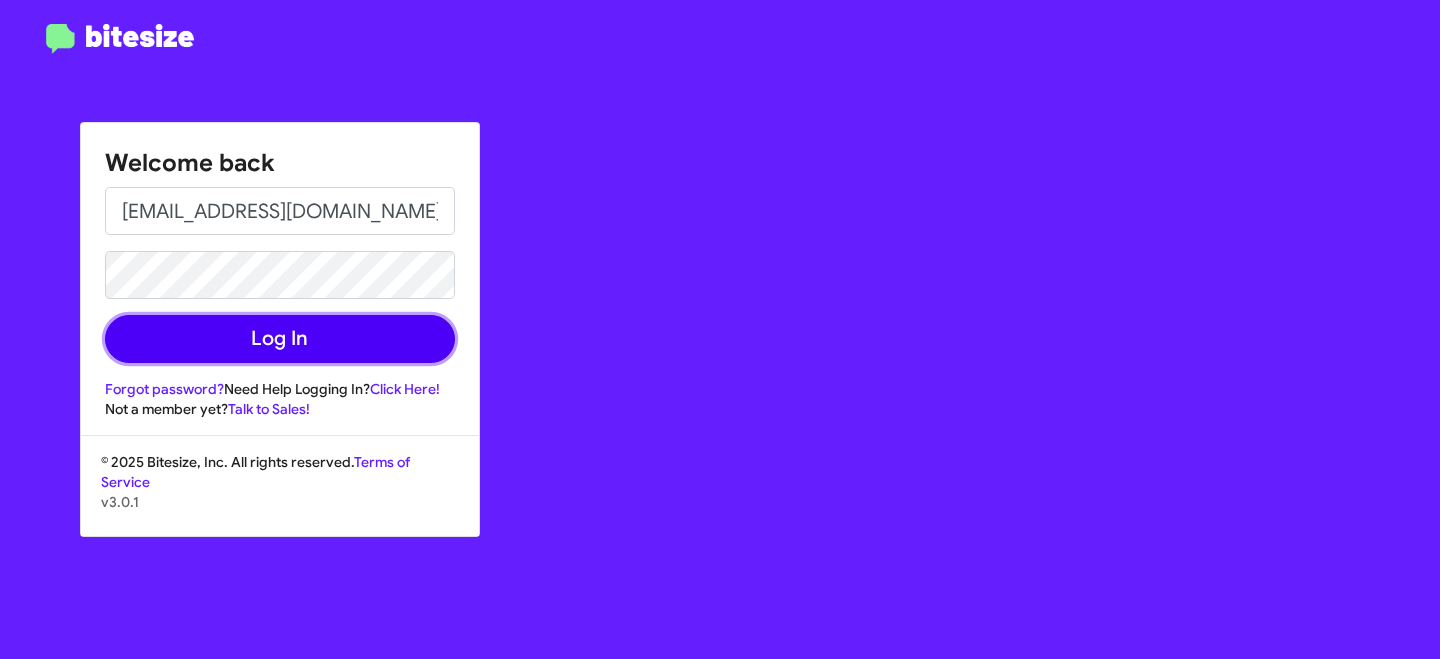 click on "Log In" 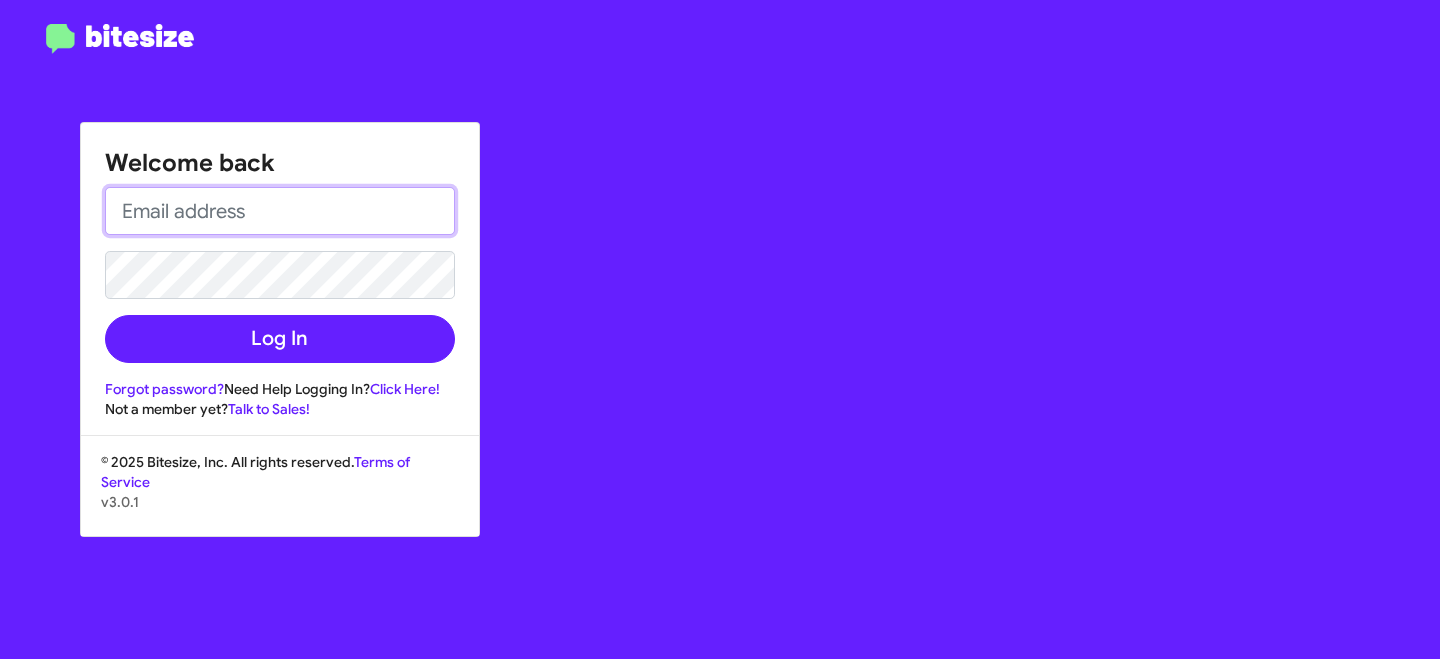 click at bounding box center (280, 211) 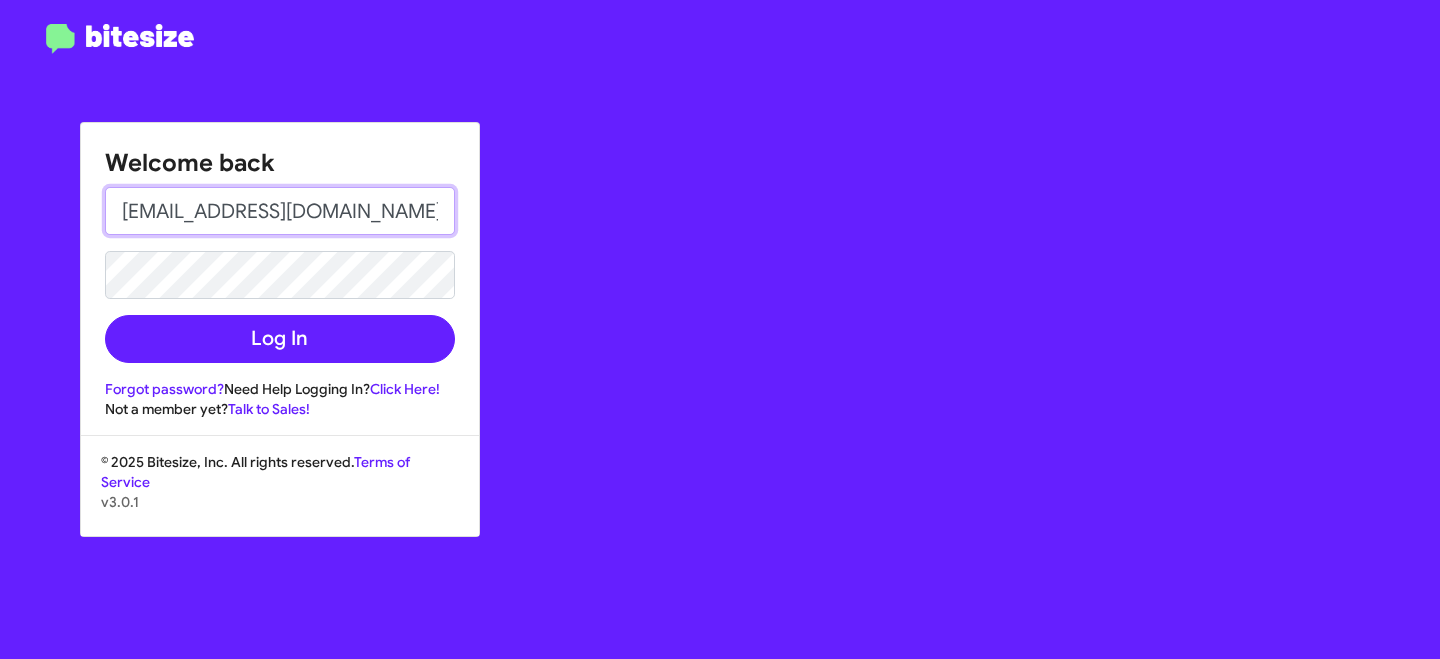 type on "assistant@bitesize.co" 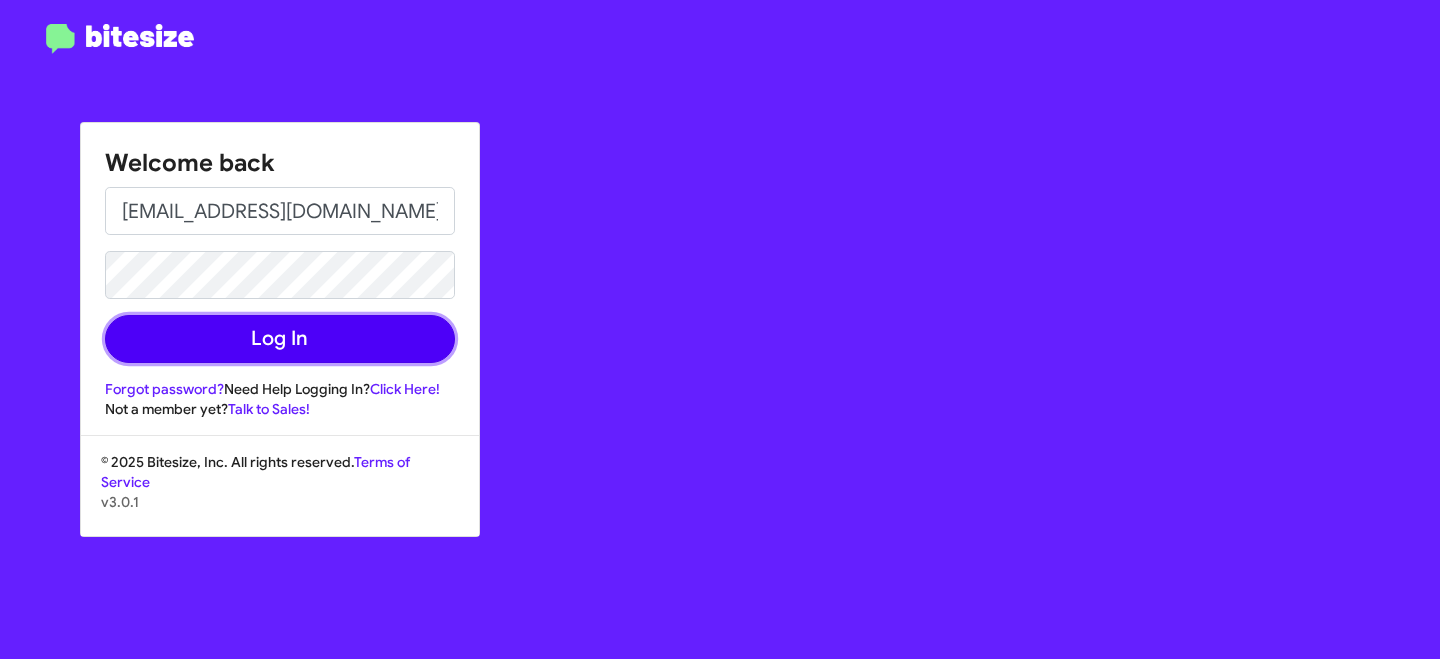 click on "Log In" 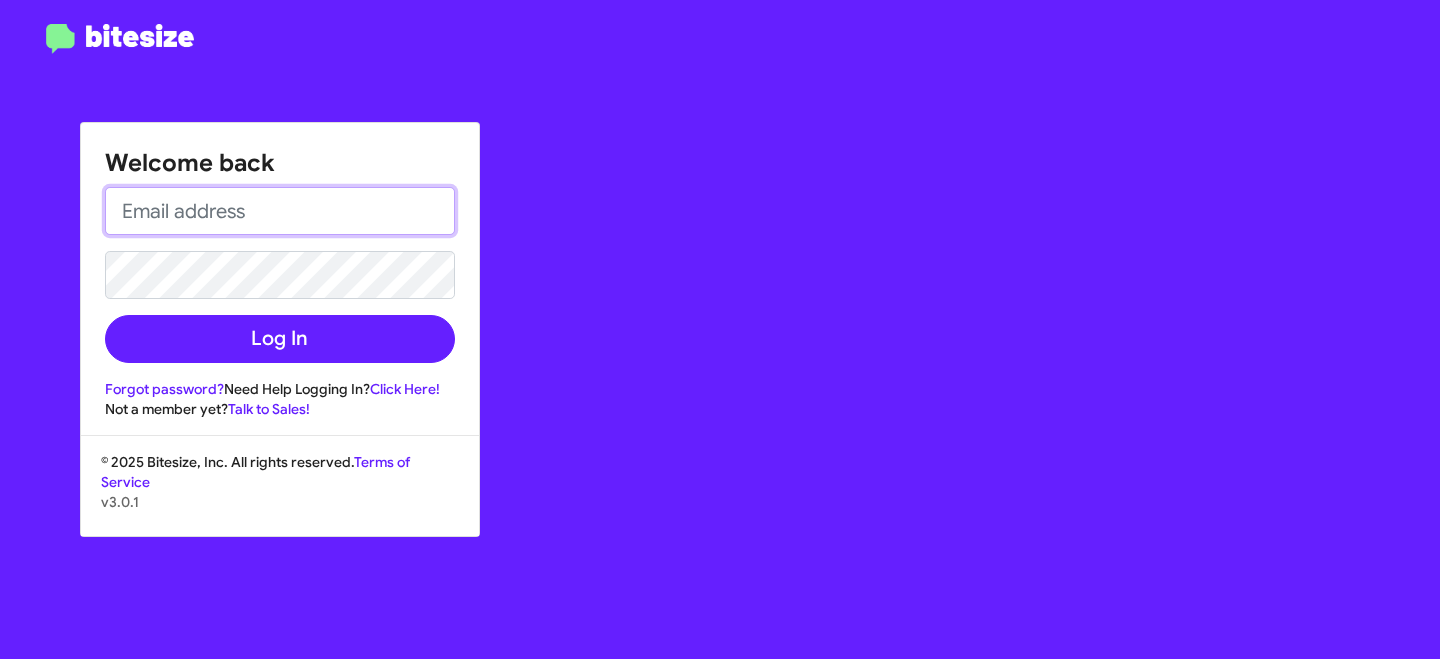 click at bounding box center [280, 211] 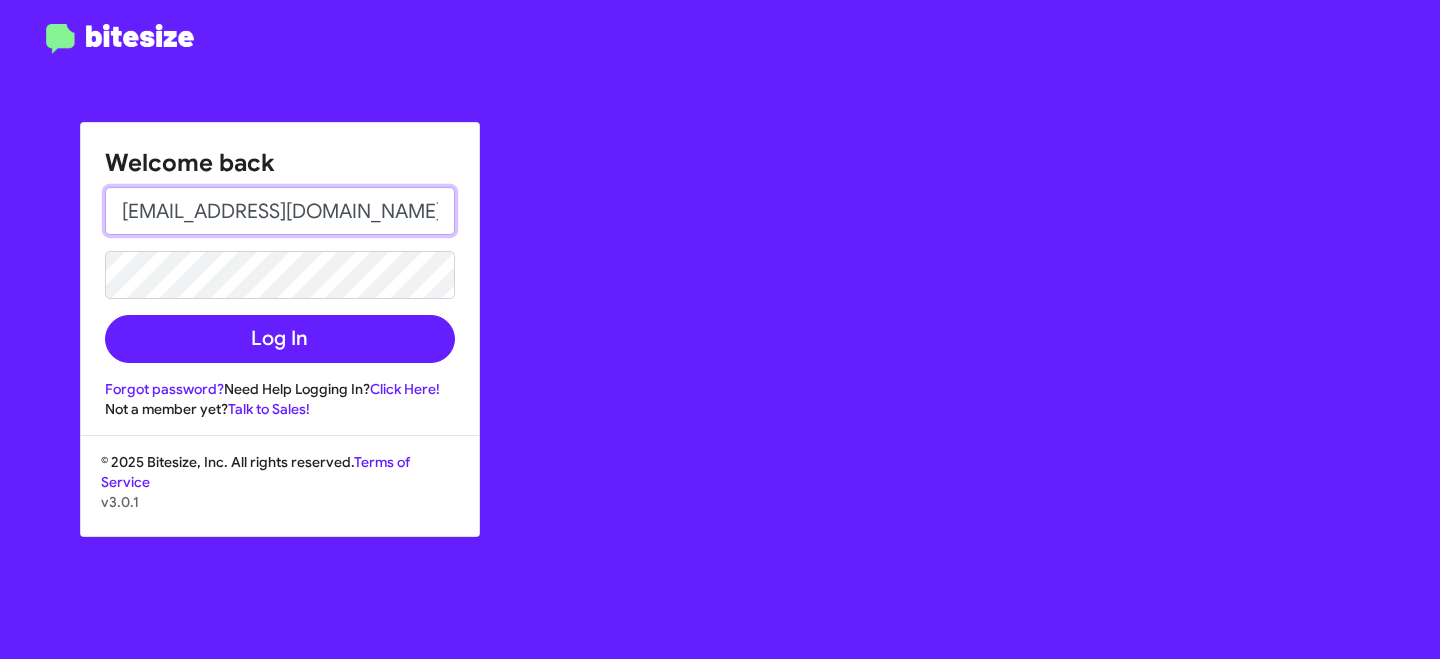 type on "assistant@bitesize.co" 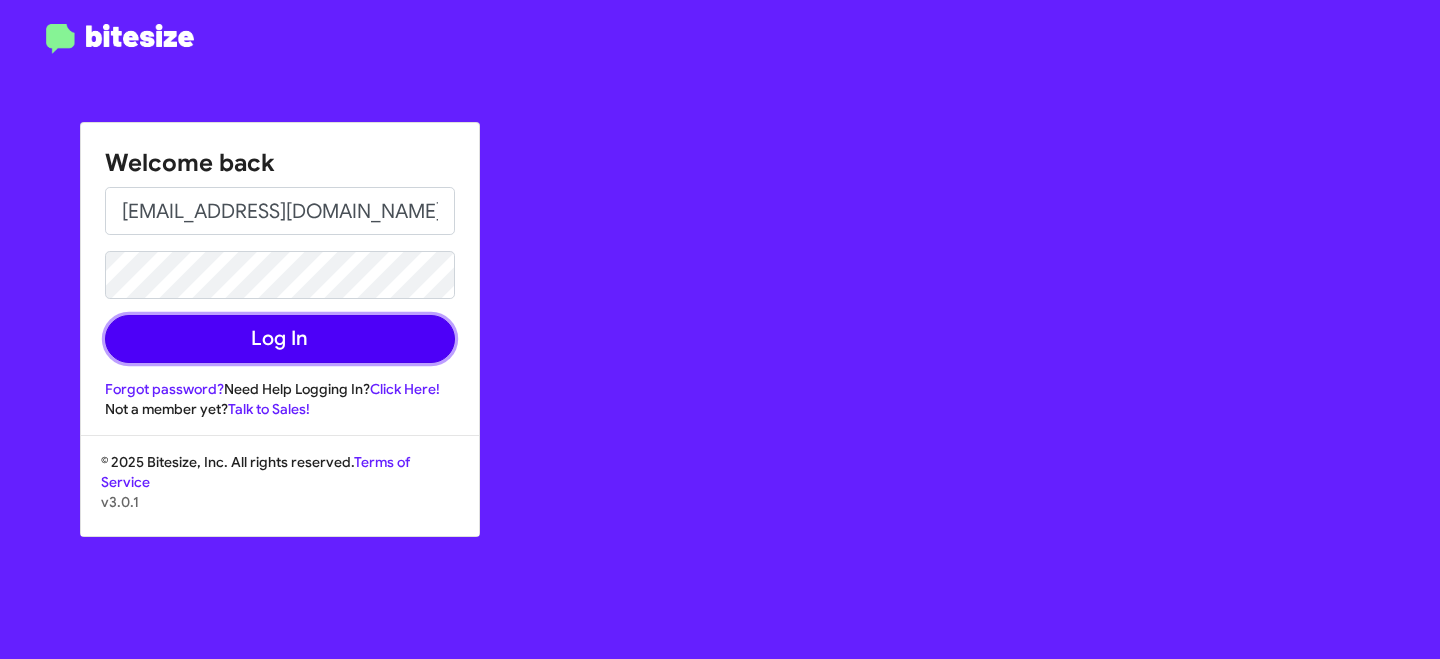click on "Log In" 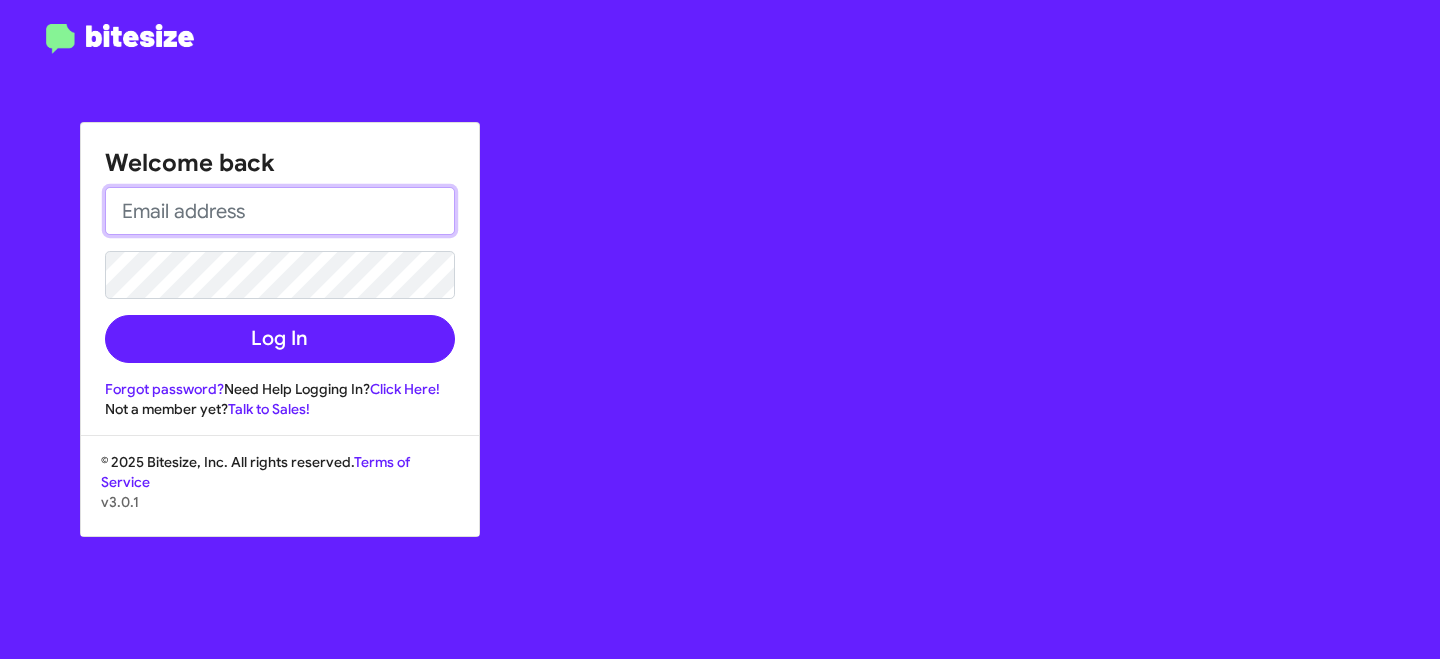 drag, startPoint x: 132, startPoint y: 195, endPoint x: 167, endPoint y: 216, distance: 40.81666 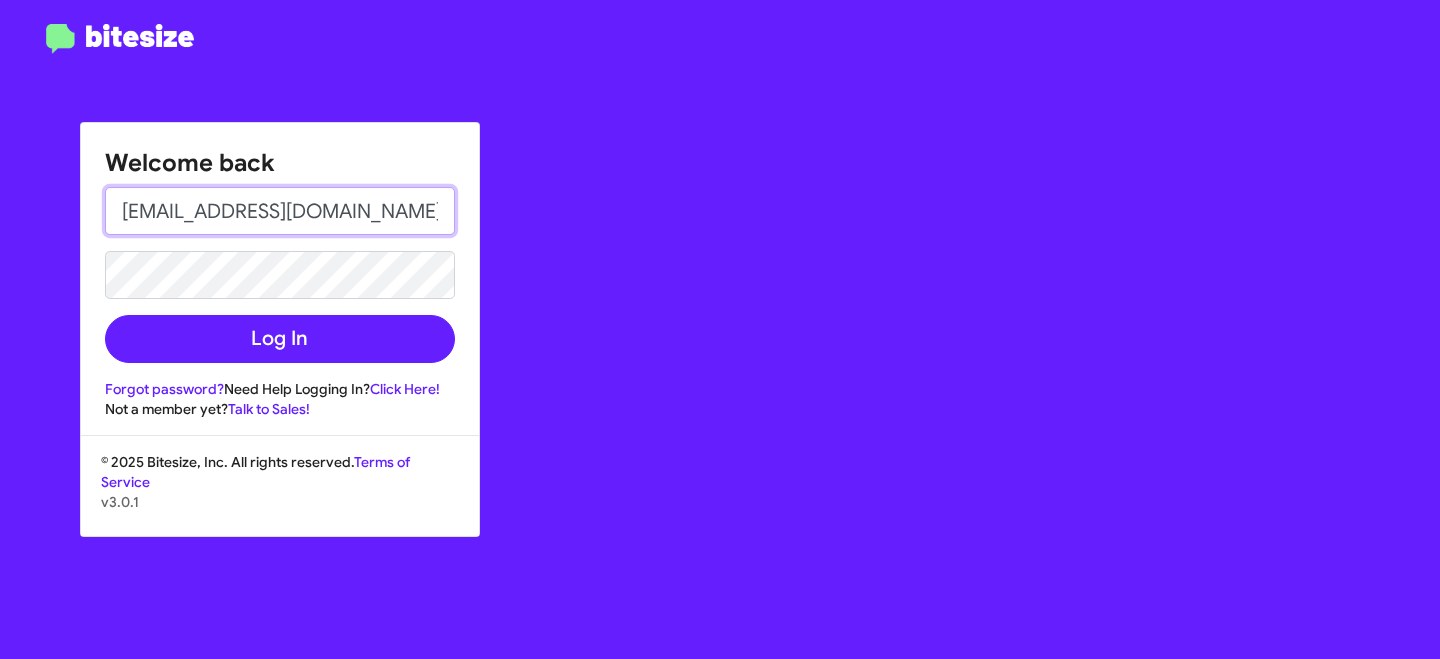 type on "assistant@bitesize.co" 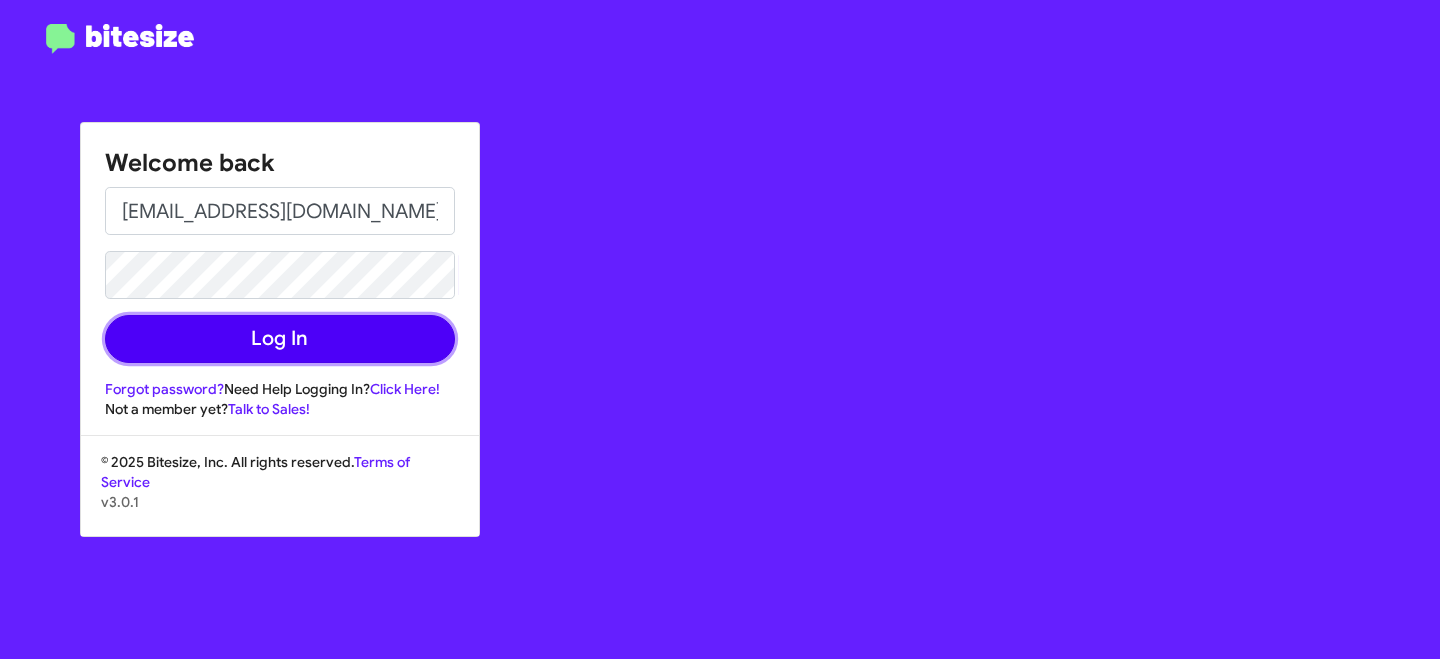 click on "Log In" 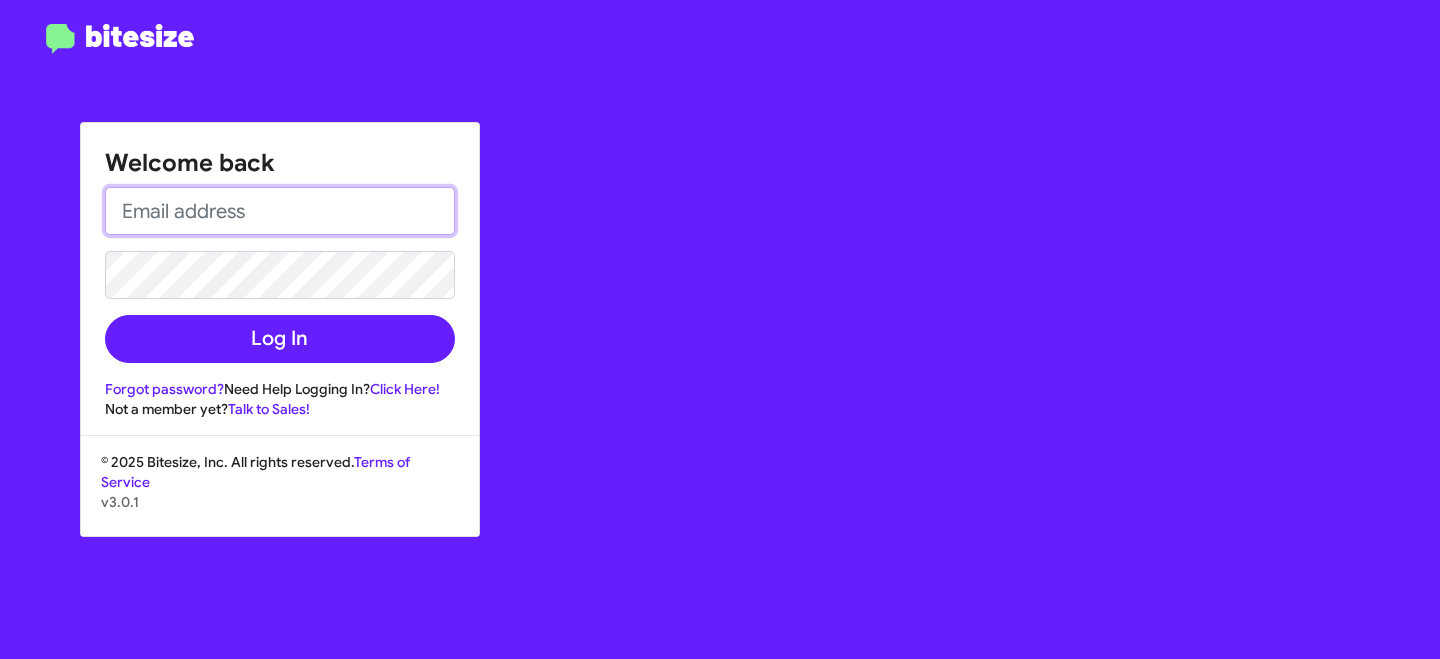 click at bounding box center [280, 211] 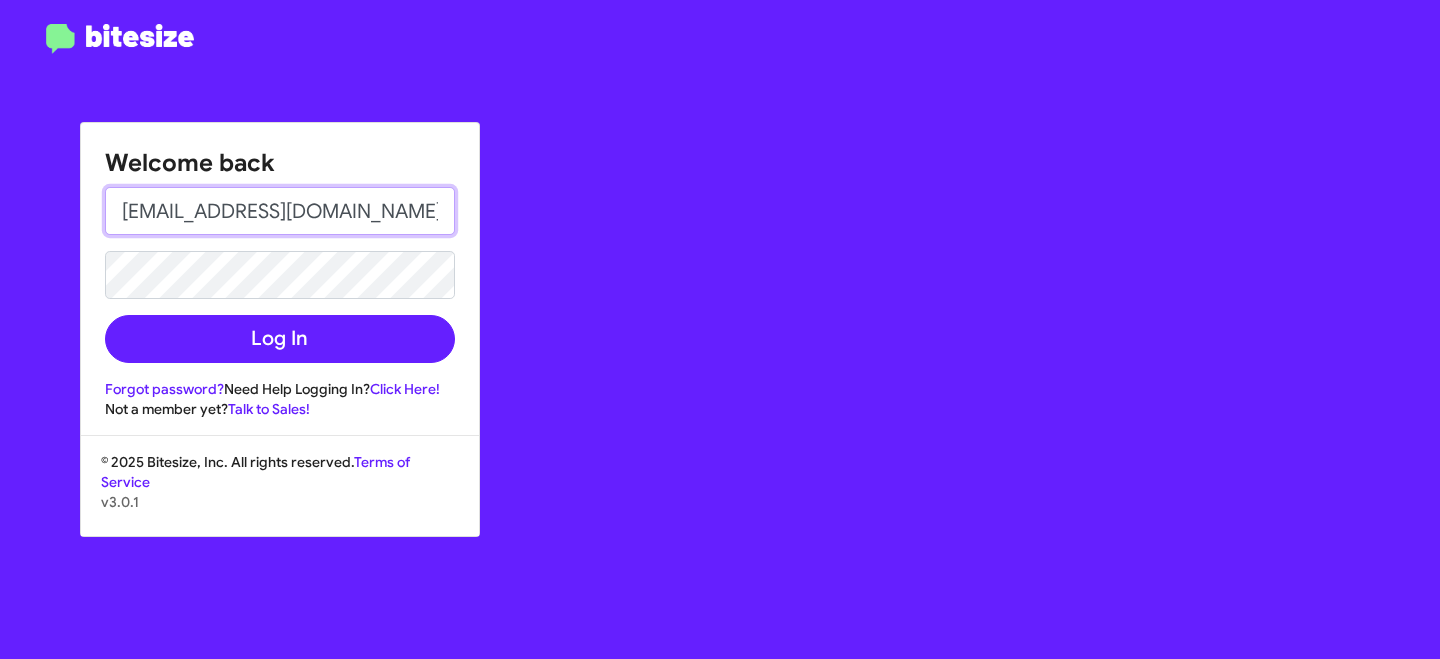 type on "assistant@bitesize.co" 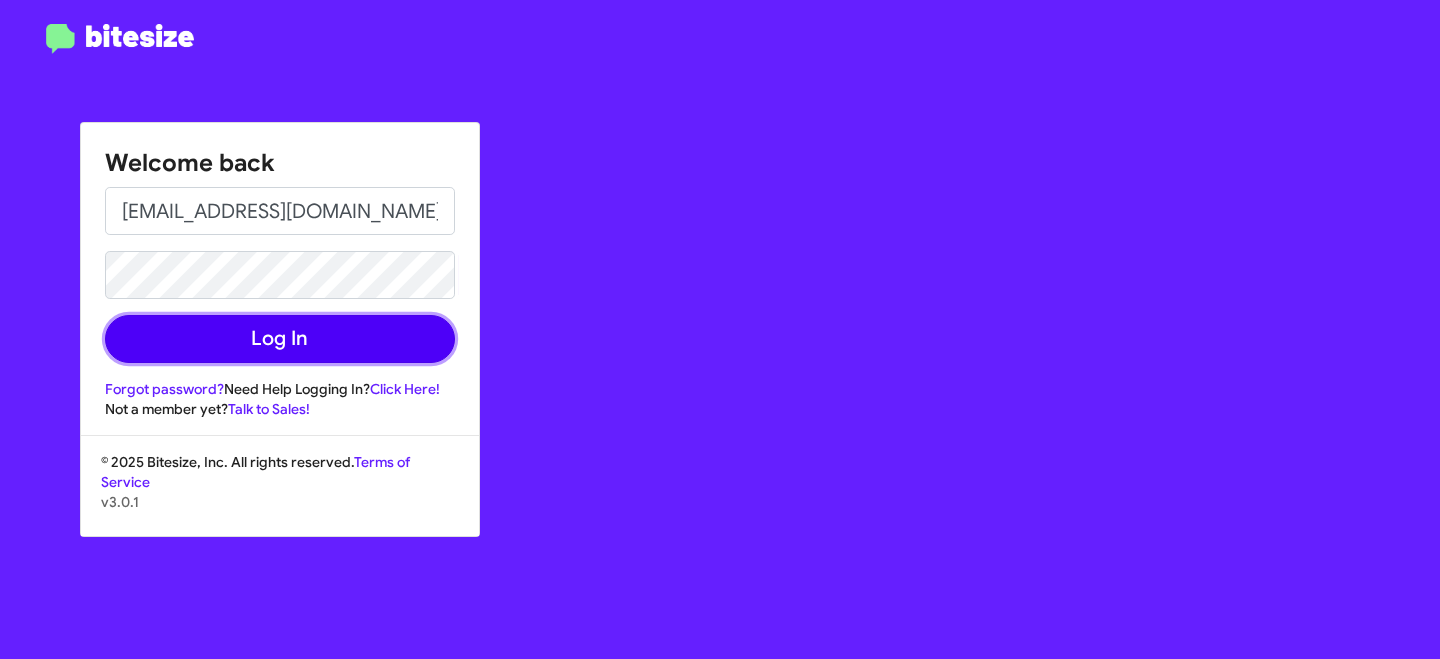 click on "Log In" 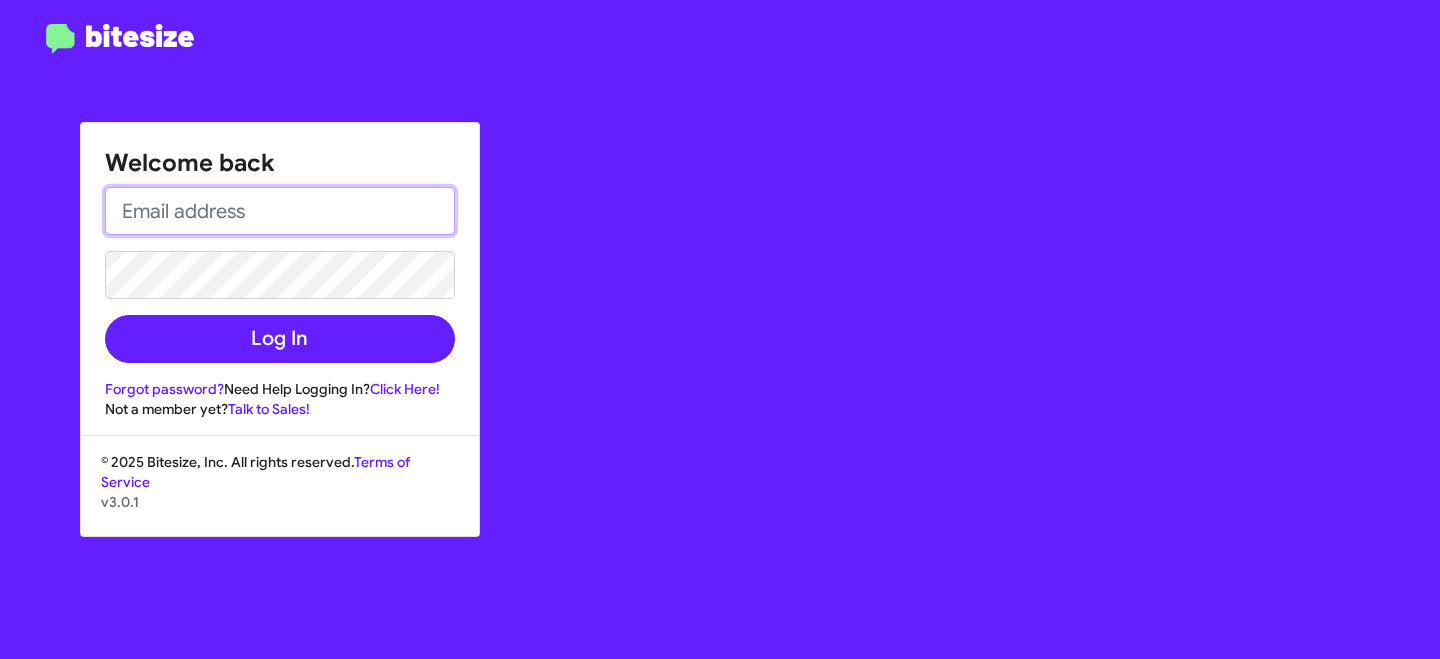 scroll, scrollTop: 0, scrollLeft: 0, axis: both 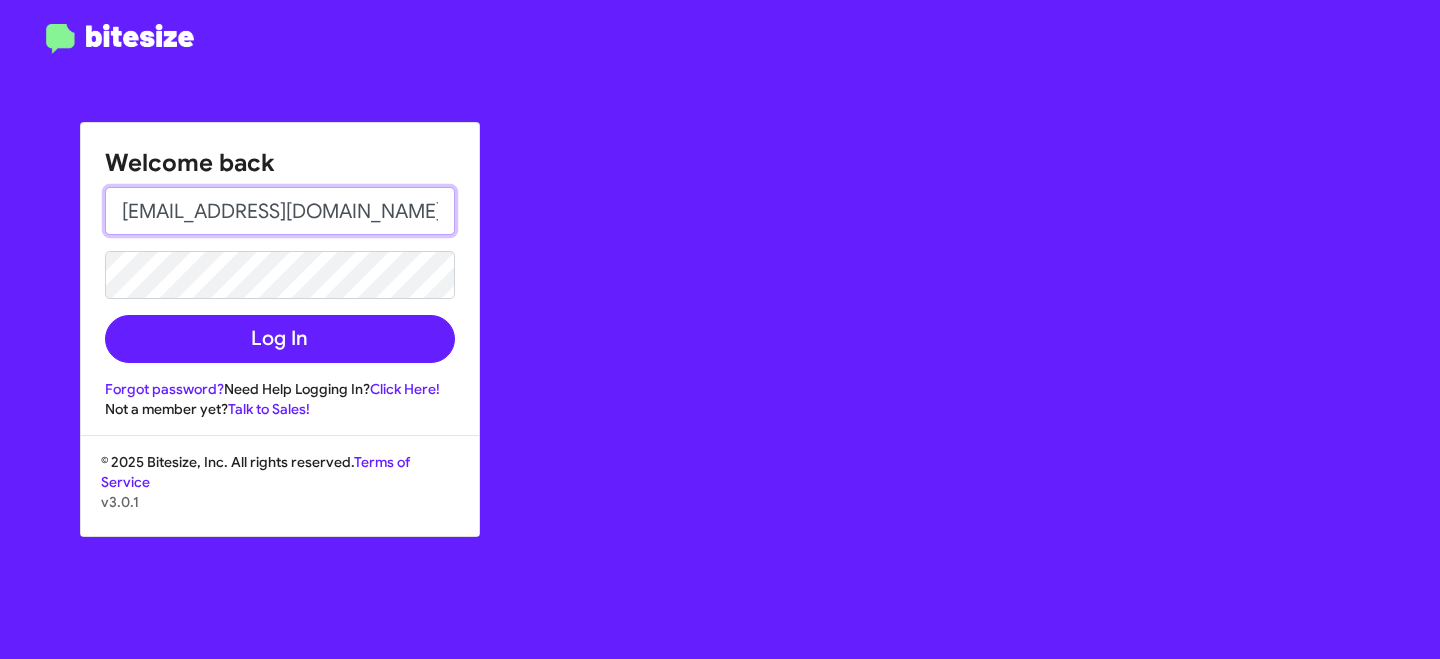 type on "test@bitesize.co" 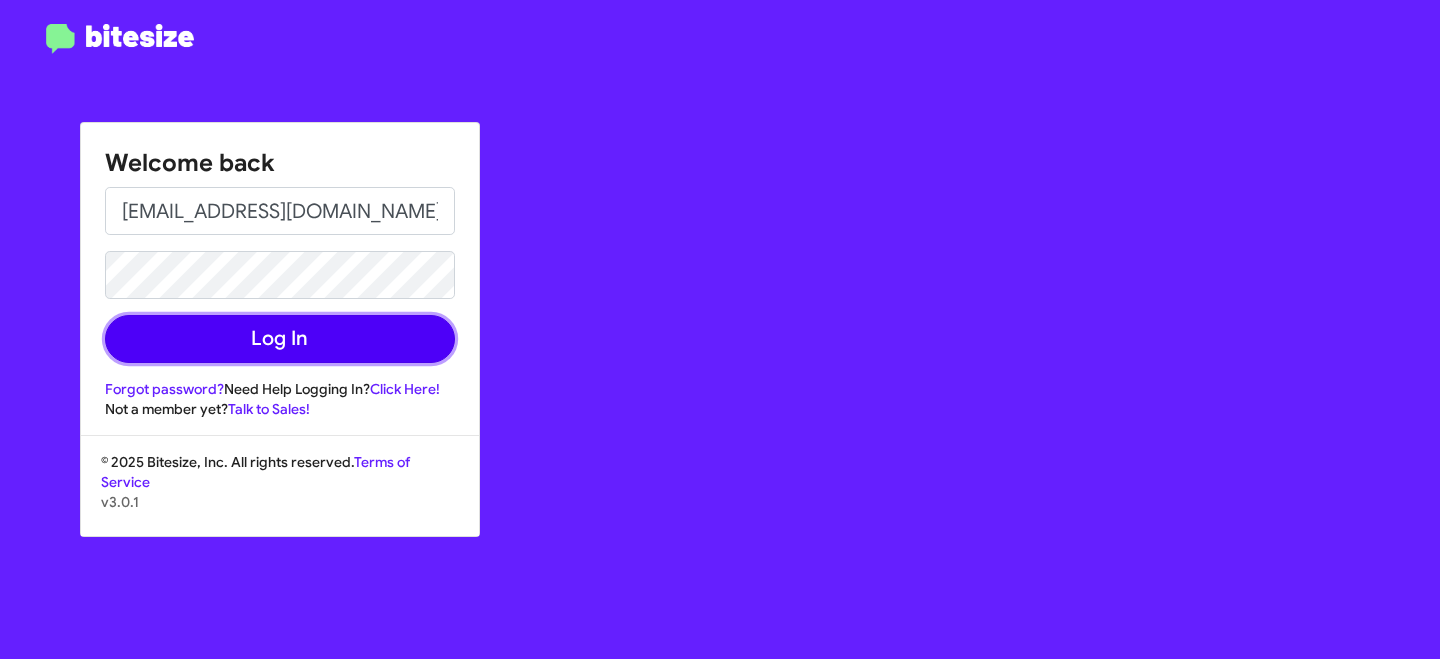 click on "Log In" 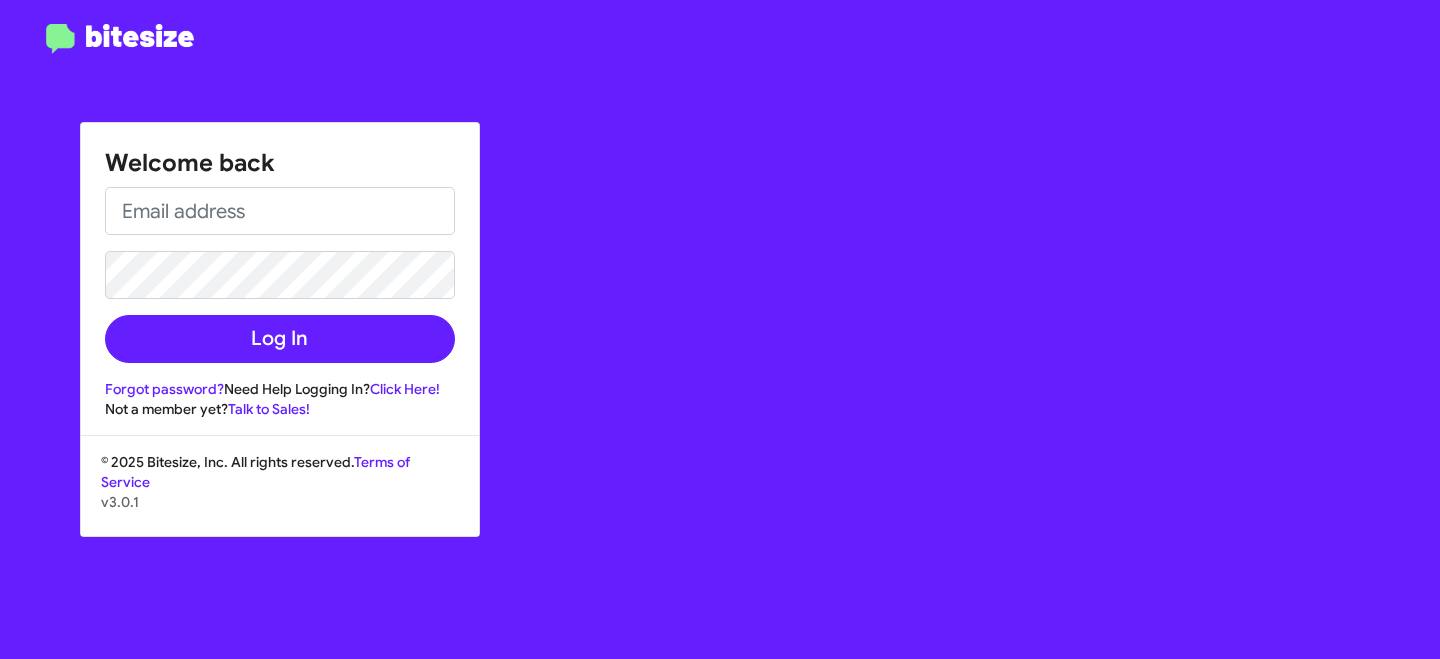 scroll, scrollTop: 0, scrollLeft: 0, axis: both 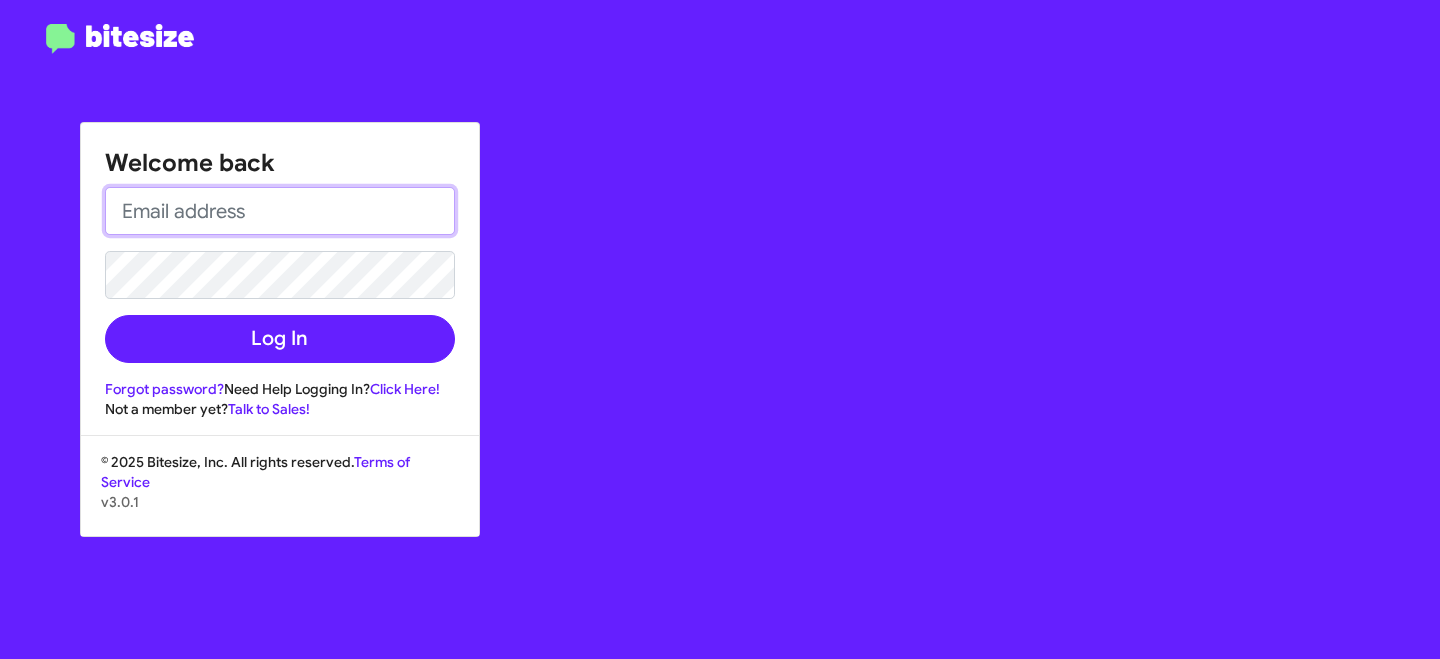 click at bounding box center [280, 211] 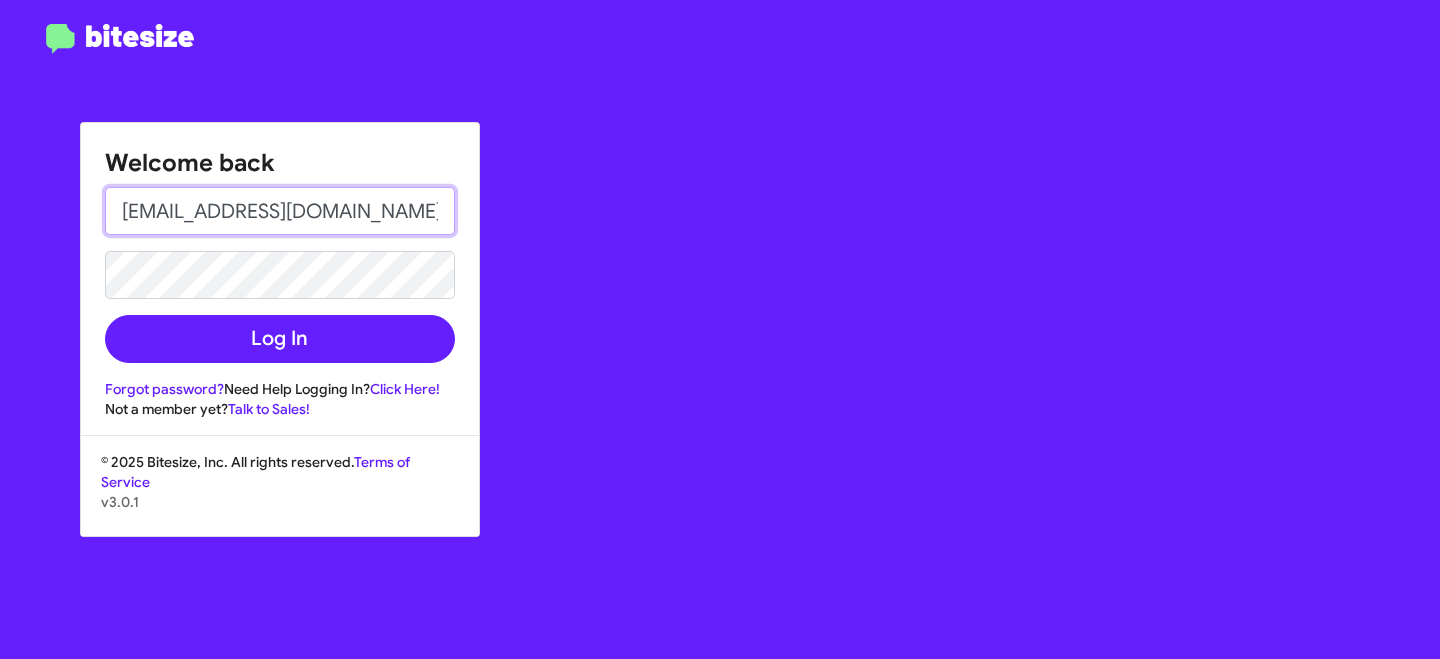 type on "[EMAIL_ADDRESS][DOMAIN_NAME]" 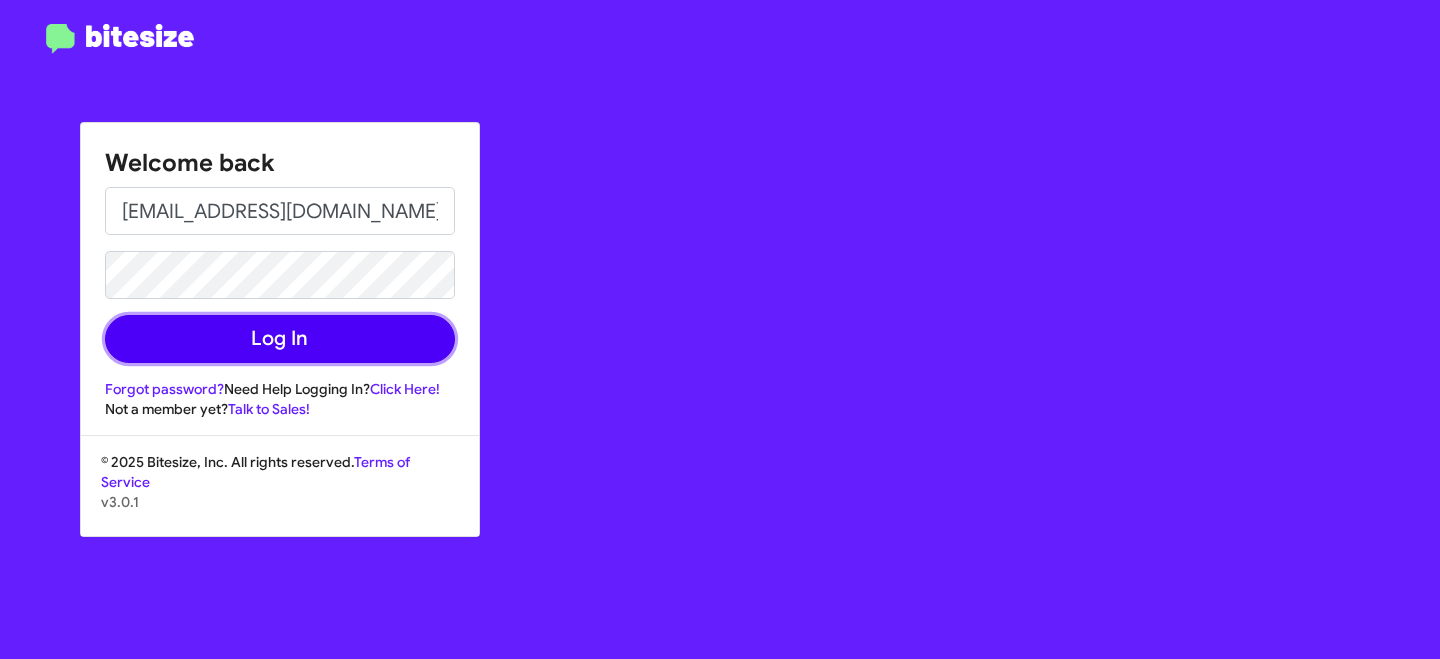 click on "Log In" 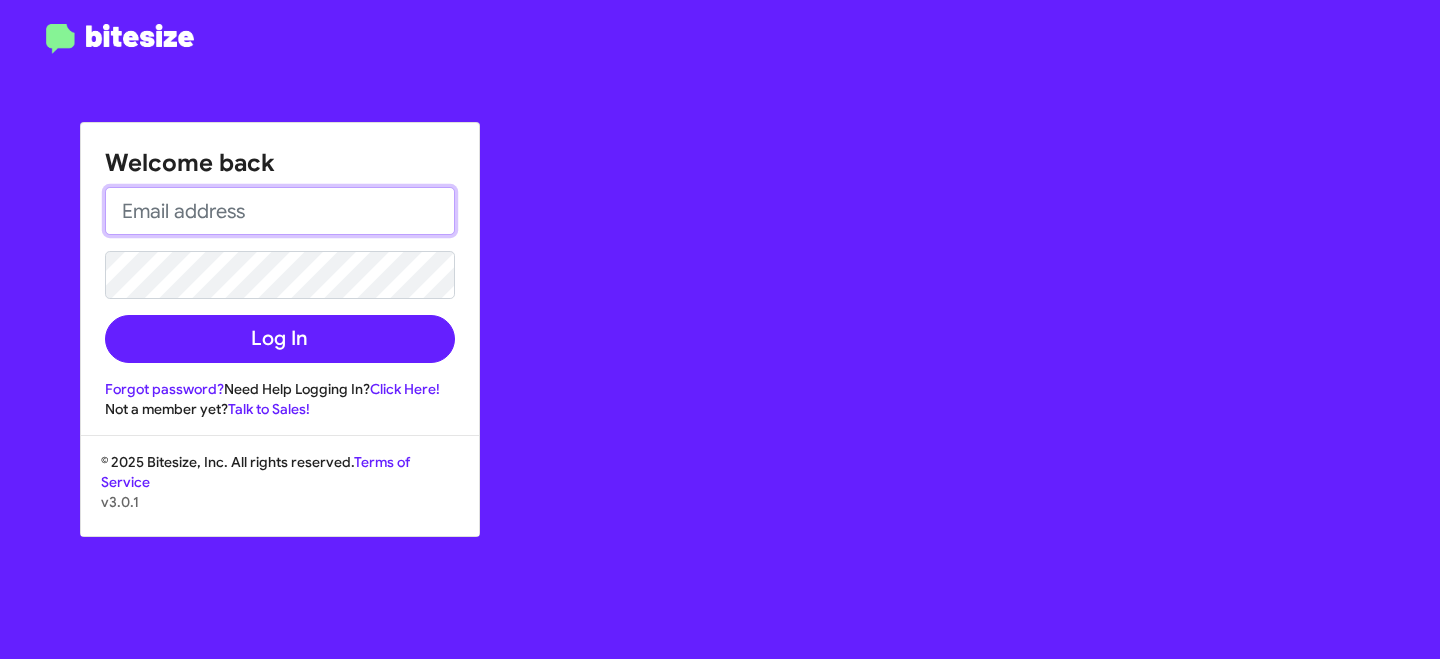 click at bounding box center (280, 211) 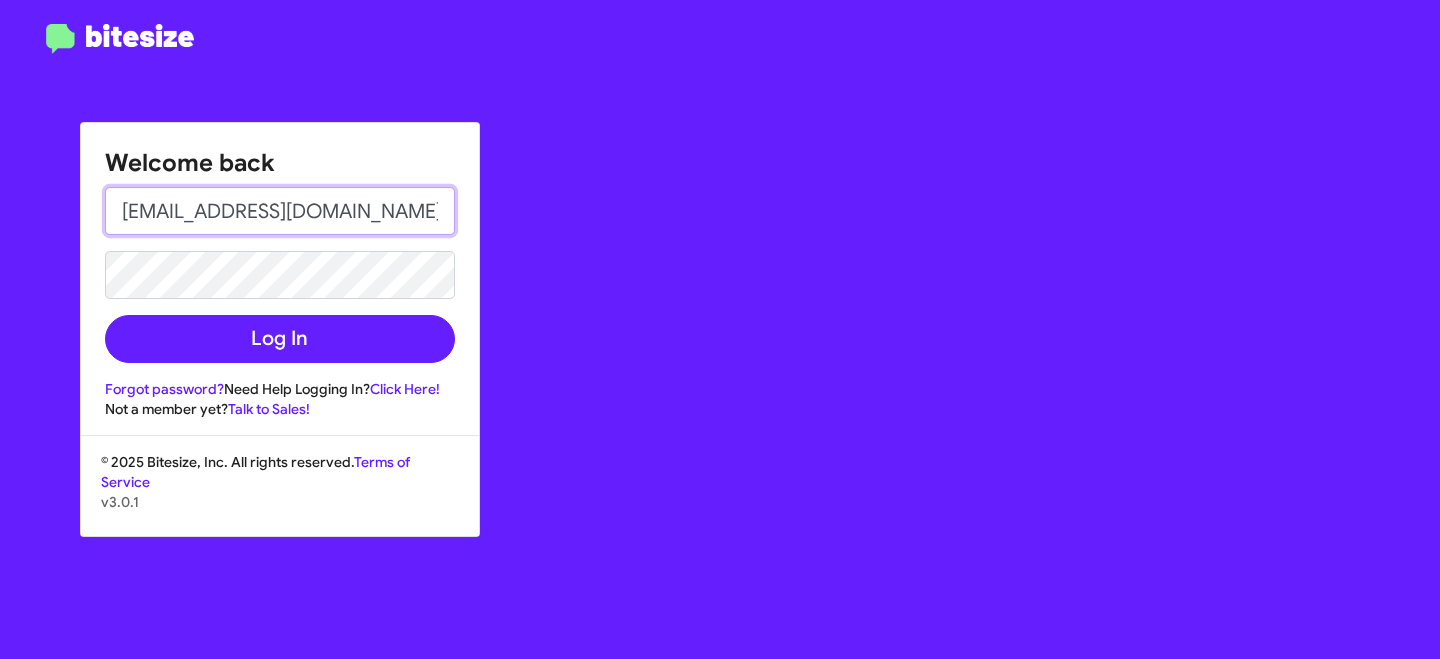 type on "abhishek@bitesize.co" 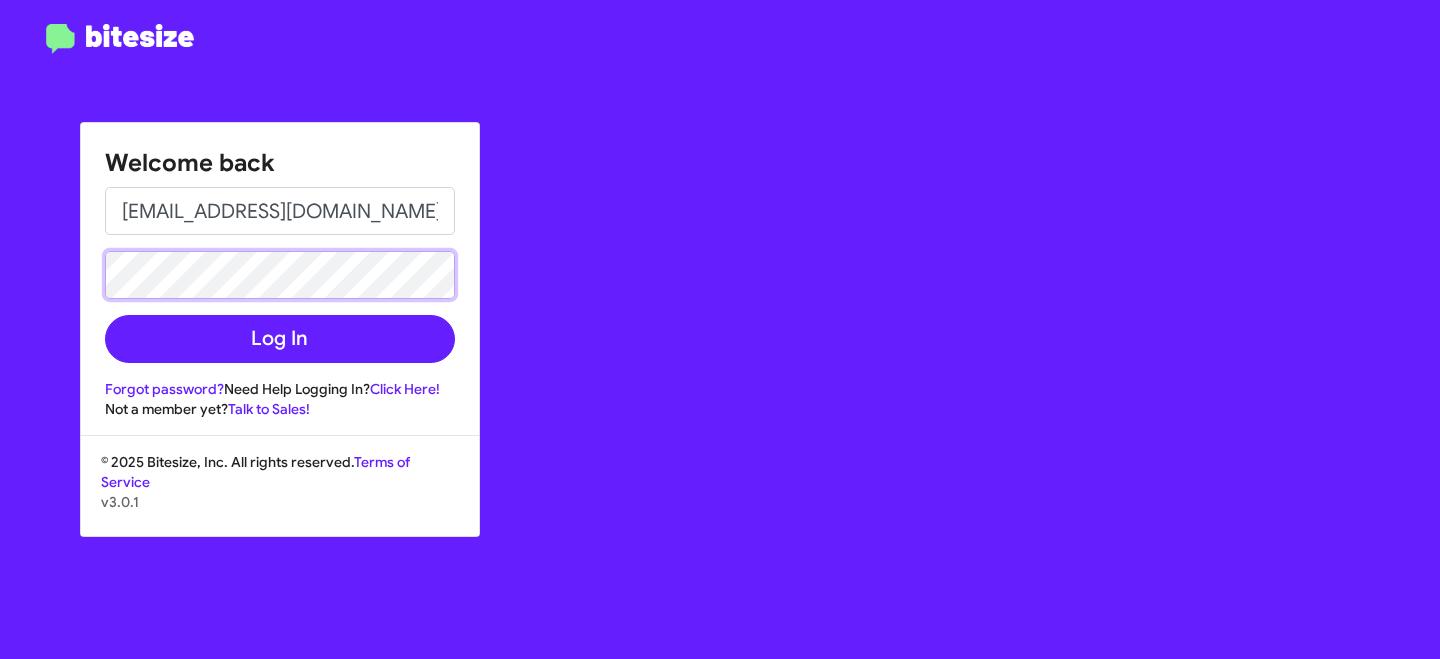 click on "Welcome back abhishek@bitesize.co Log In Forgot password?  Need Help Logging In?  Click Here!  Not a member yet?  Talk to Sales!  © 2025 Bitesize, Inc. All rights reserved.  Terms of Service v3.0.1" 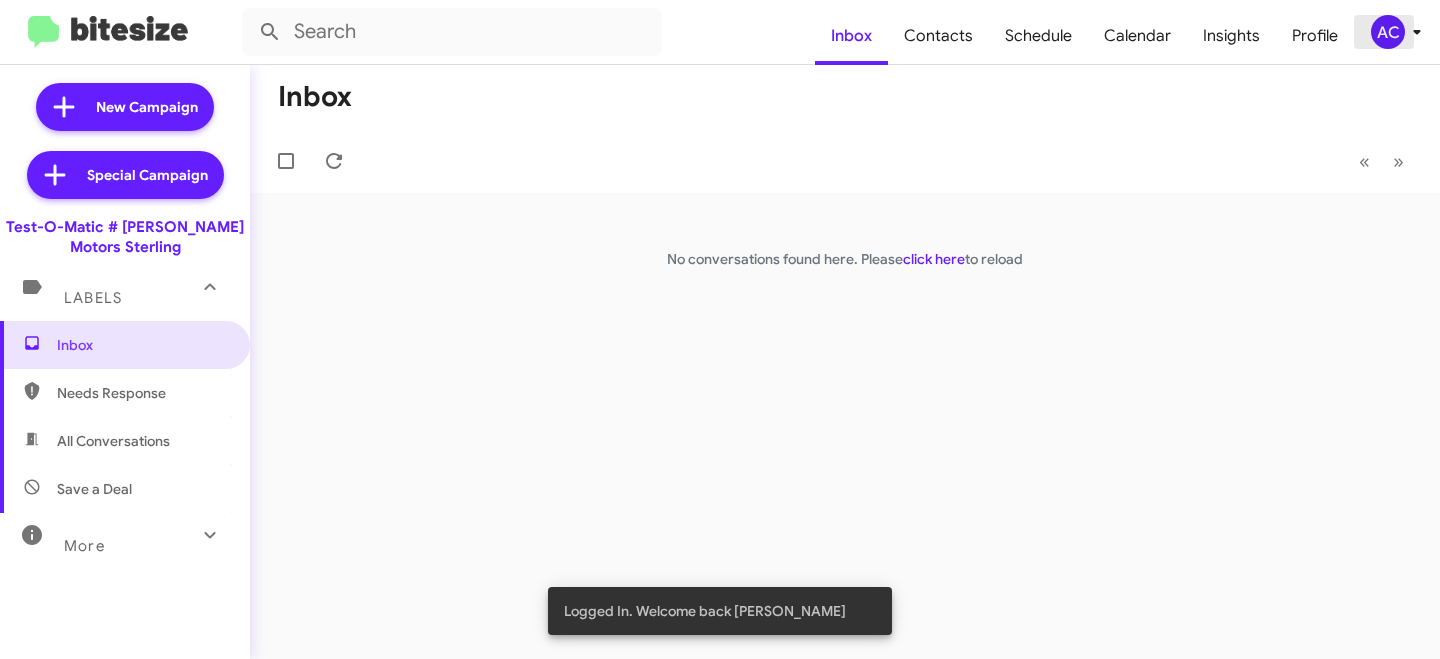 click on "AC" 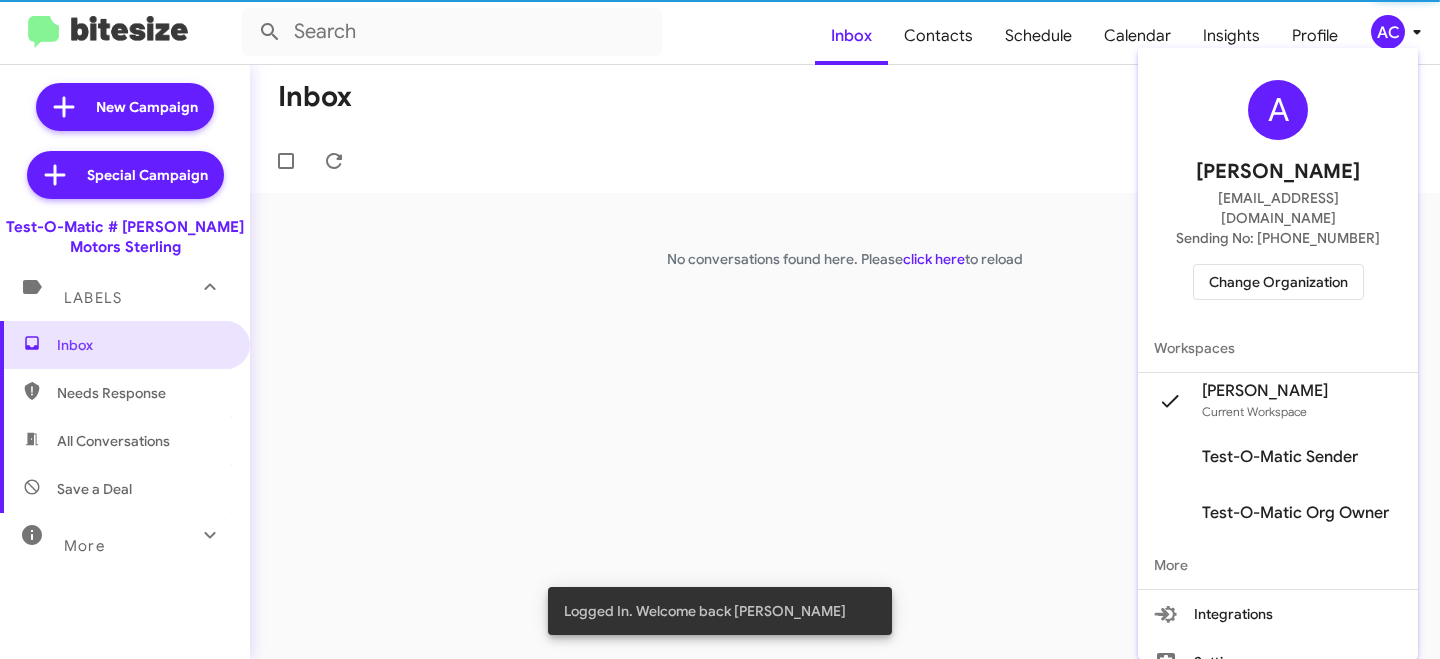 click on "Change Organization" at bounding box center [1278, 282] 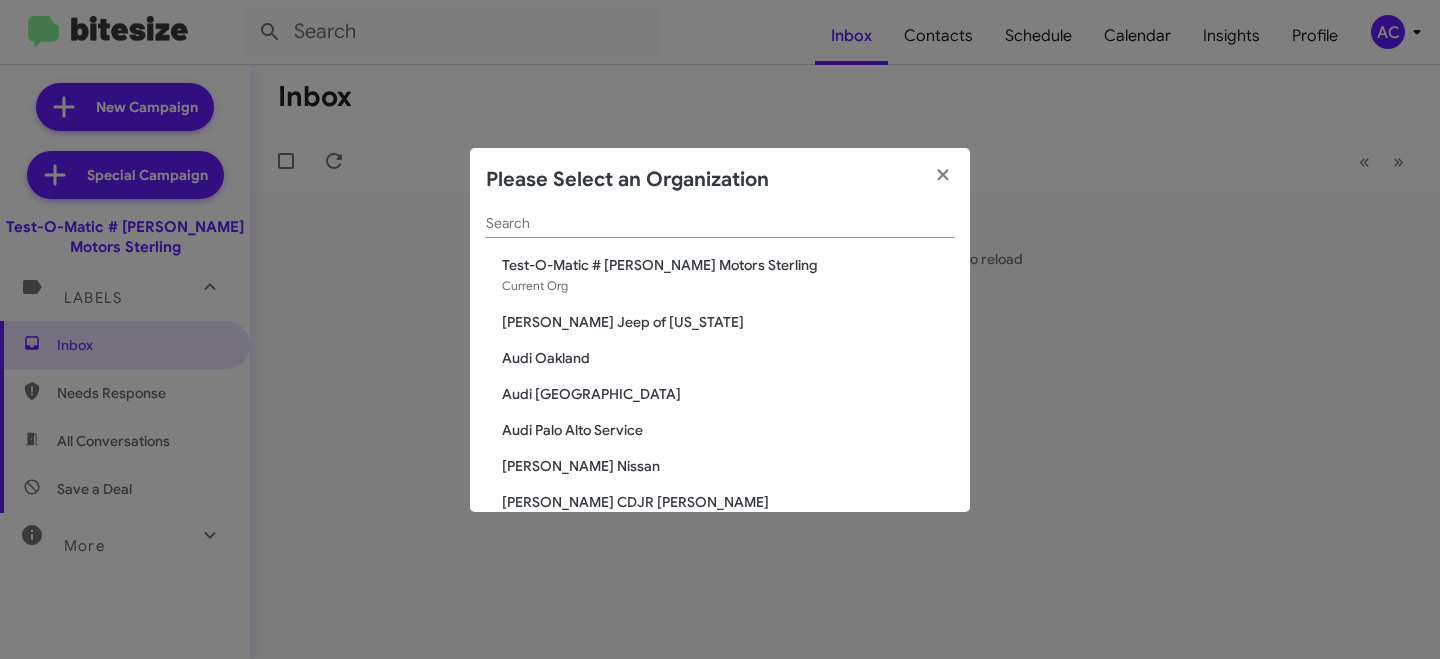 scroll, scrollTop: 32, scrollLeft: 0, axis: vertical 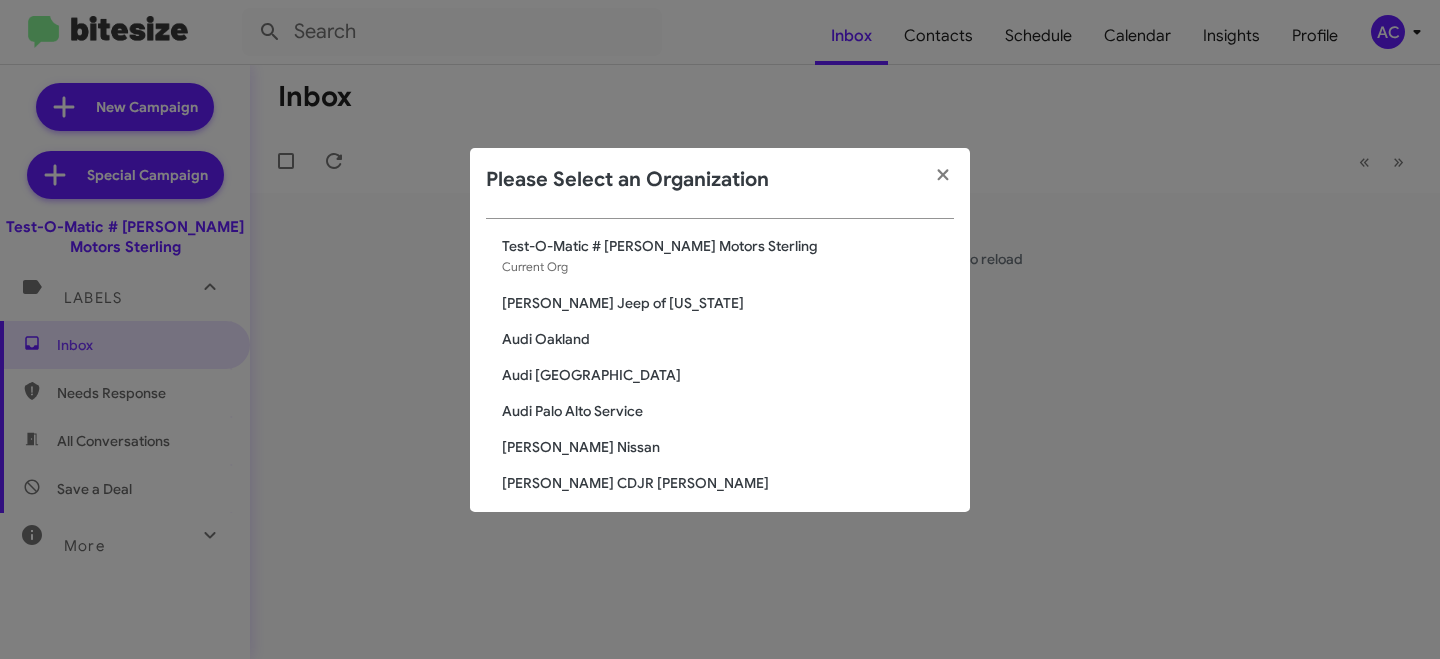 click on "Adams Jeep of Maryland" 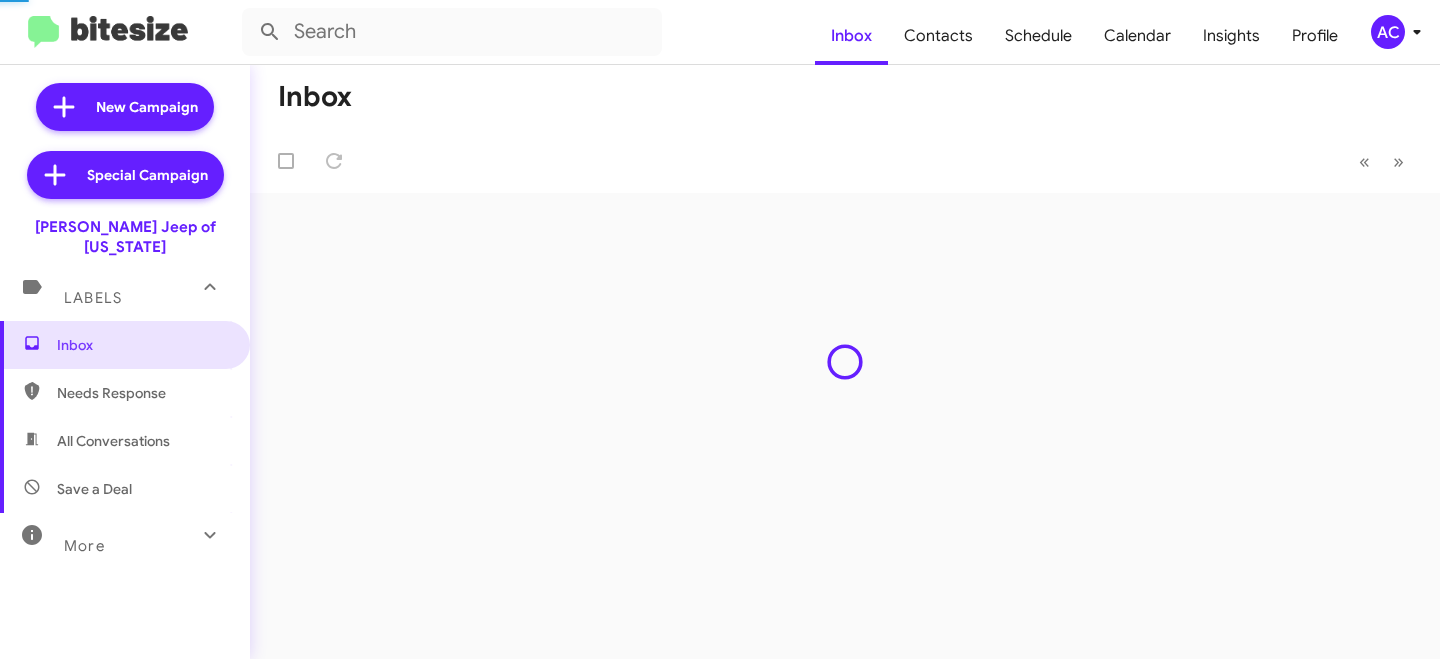 scroll, scrollTop: 0, scrollLeft: 0, axis: both 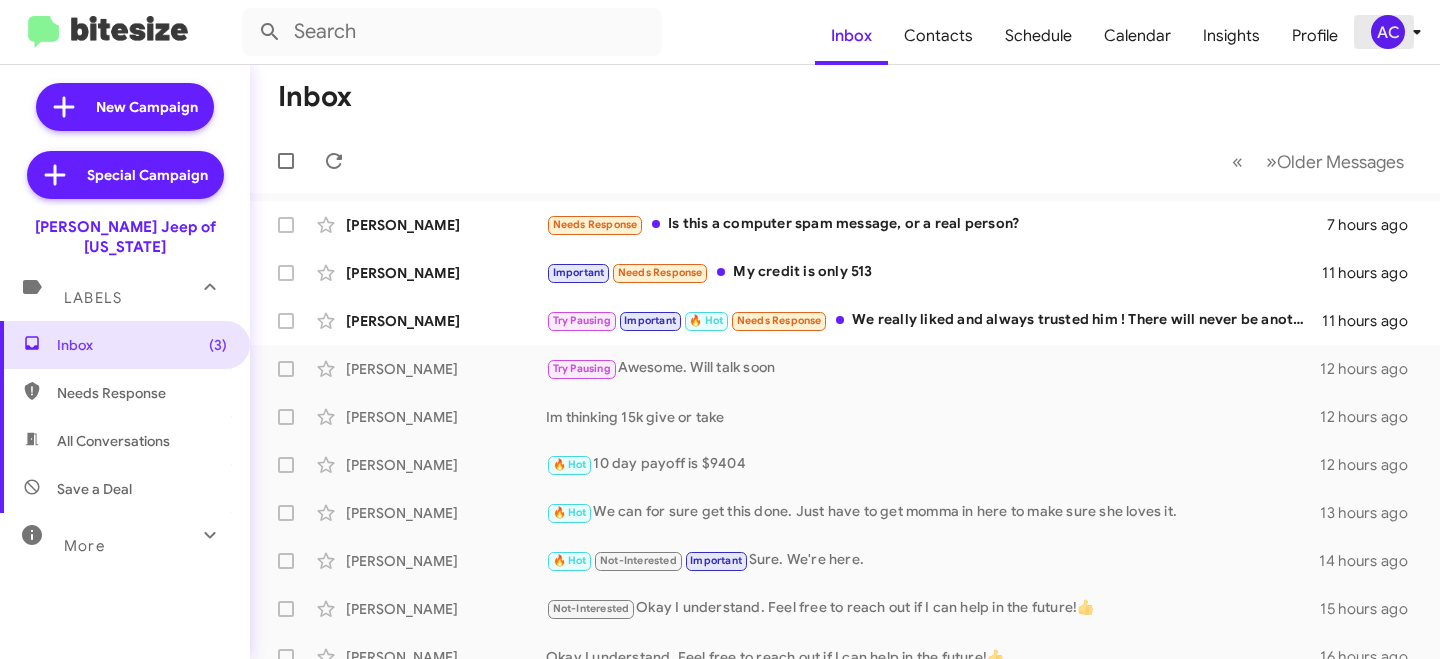 click on "AC" 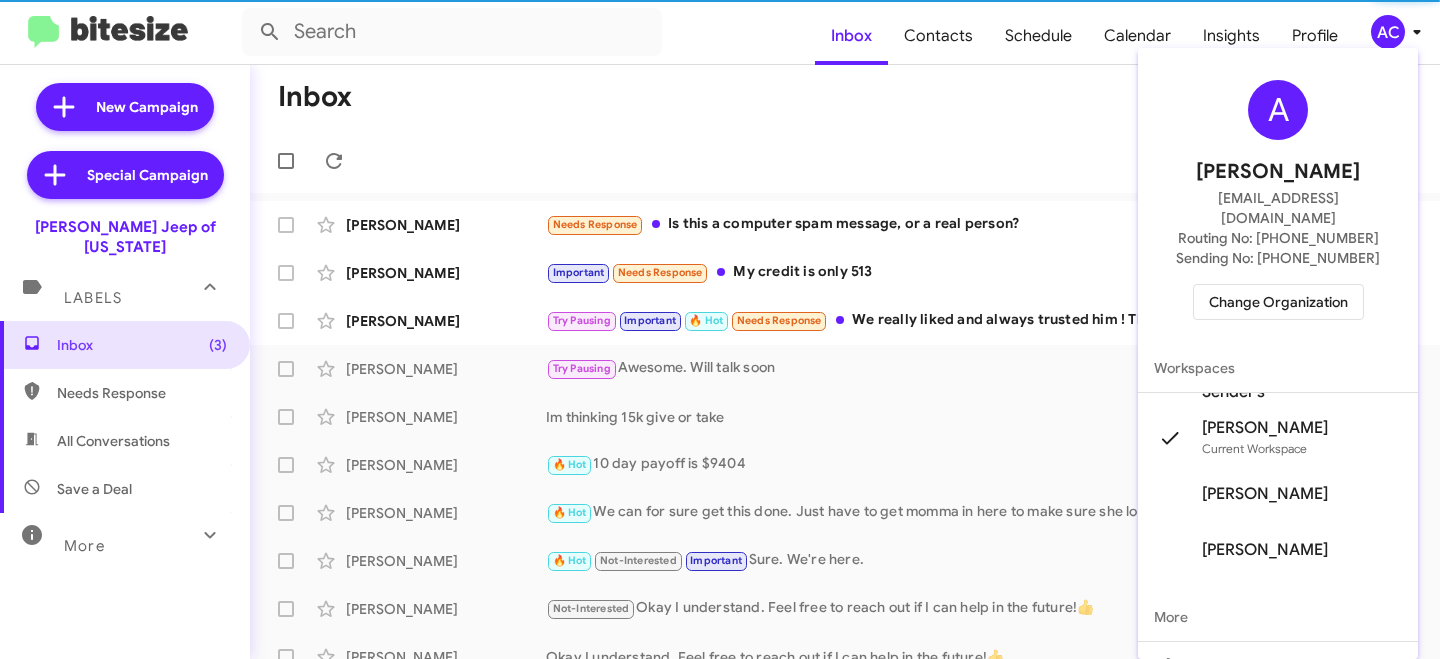 scroll, scrollTop: 80, scrollLeft: 0, axis: vertical 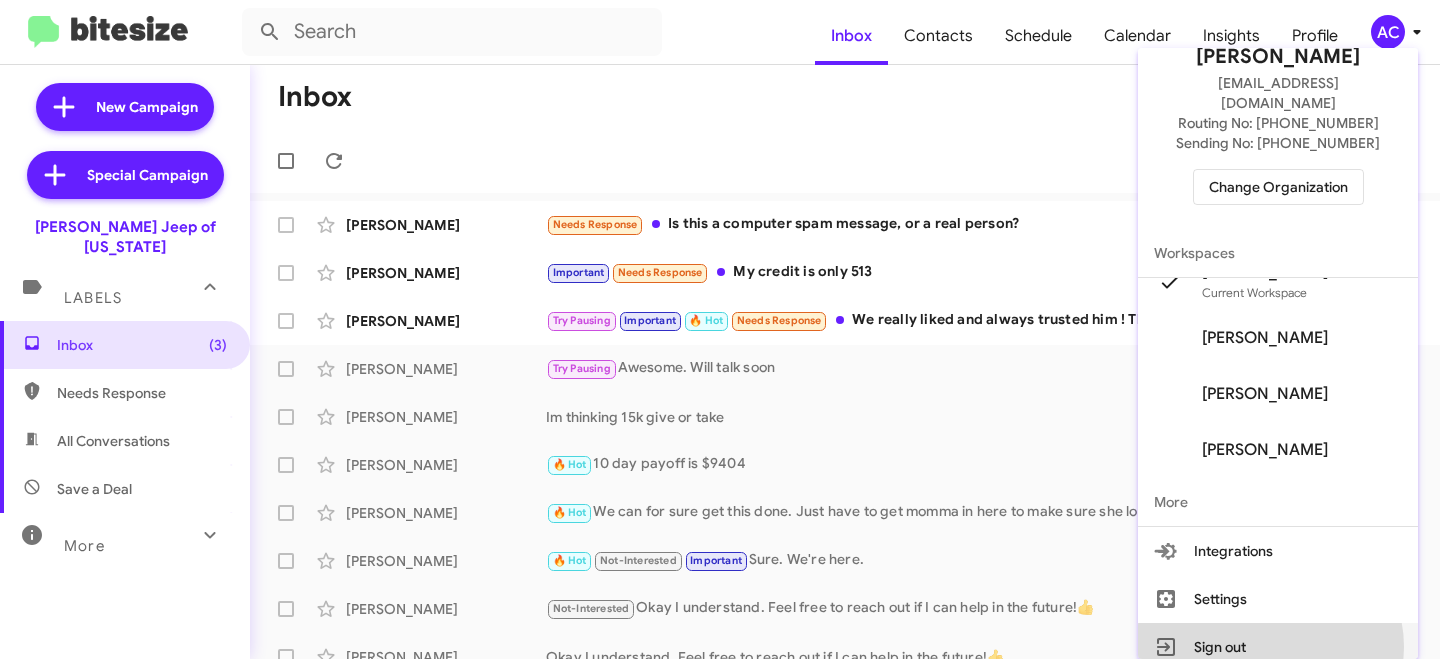 click on "Sign out" at bounding box center (1278, 647) 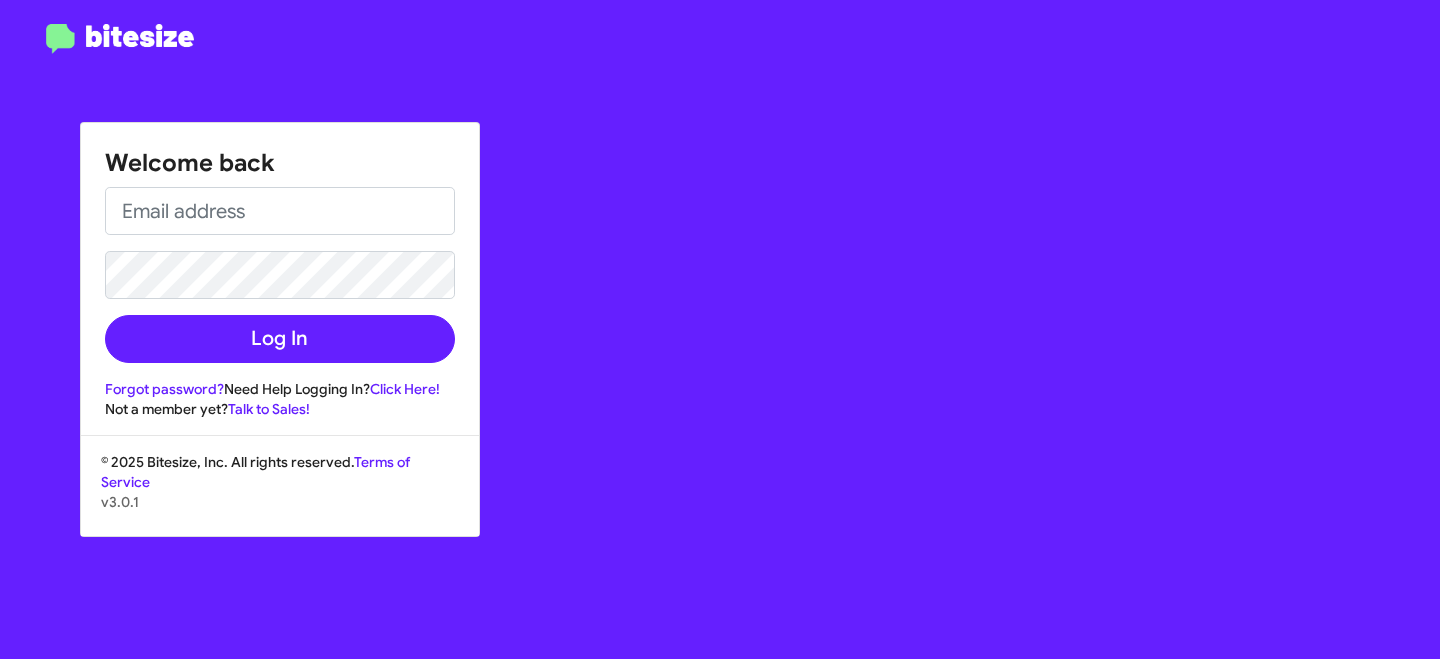 click on "Log In" 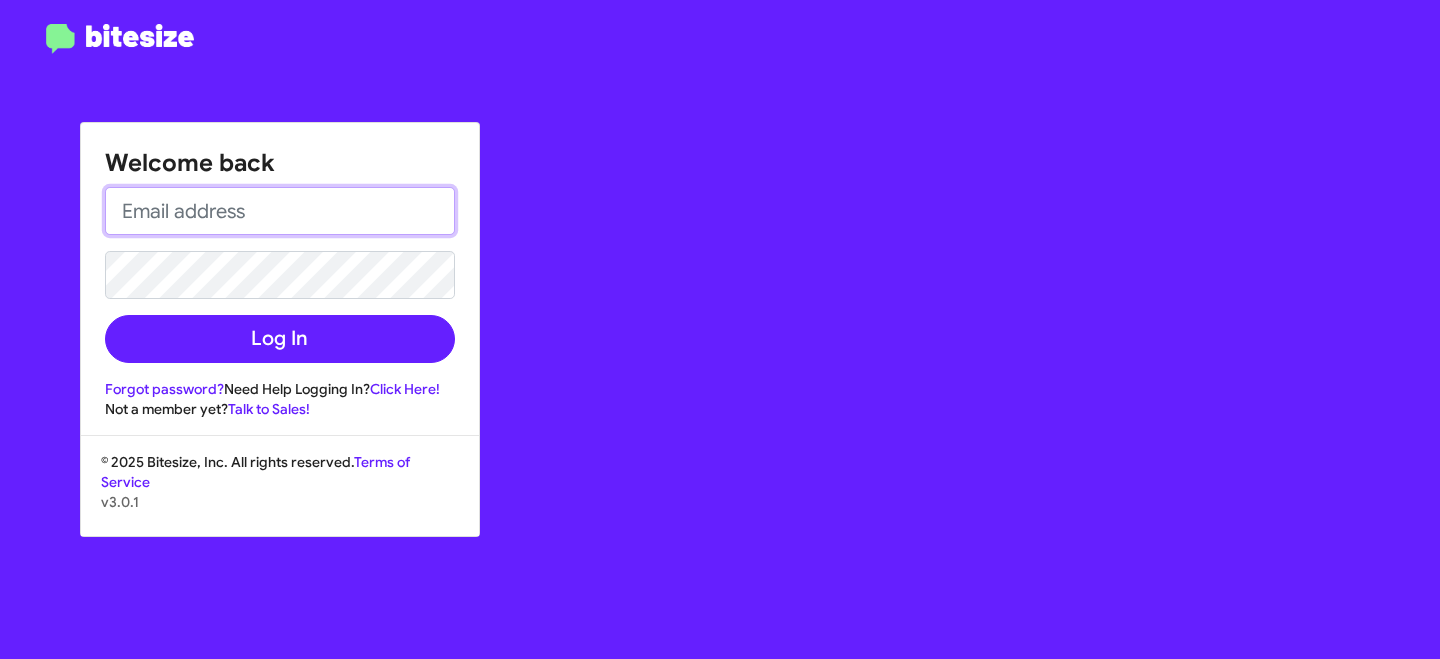 click at bounding box center (280, 211) 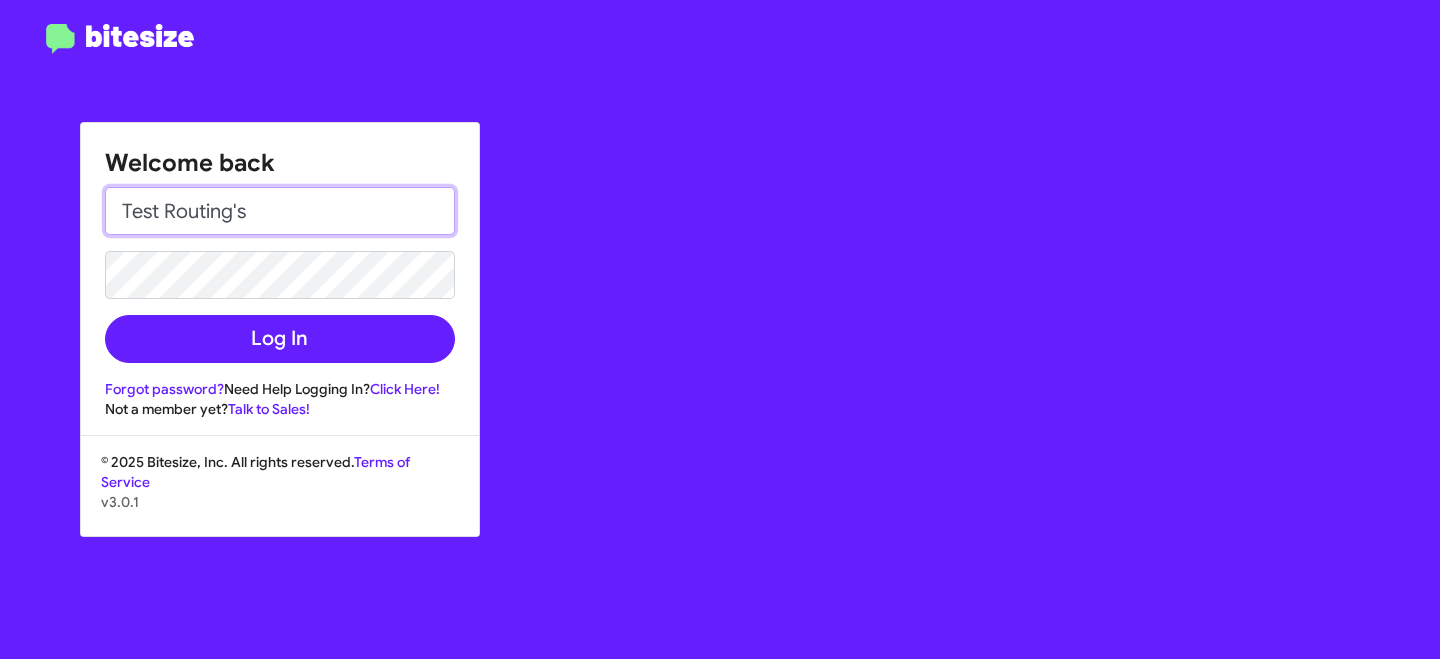 drag, startPoint x: 247, startPoint y: 214, endPoint x: 0, endPoint y: 187, distance: 248.47133 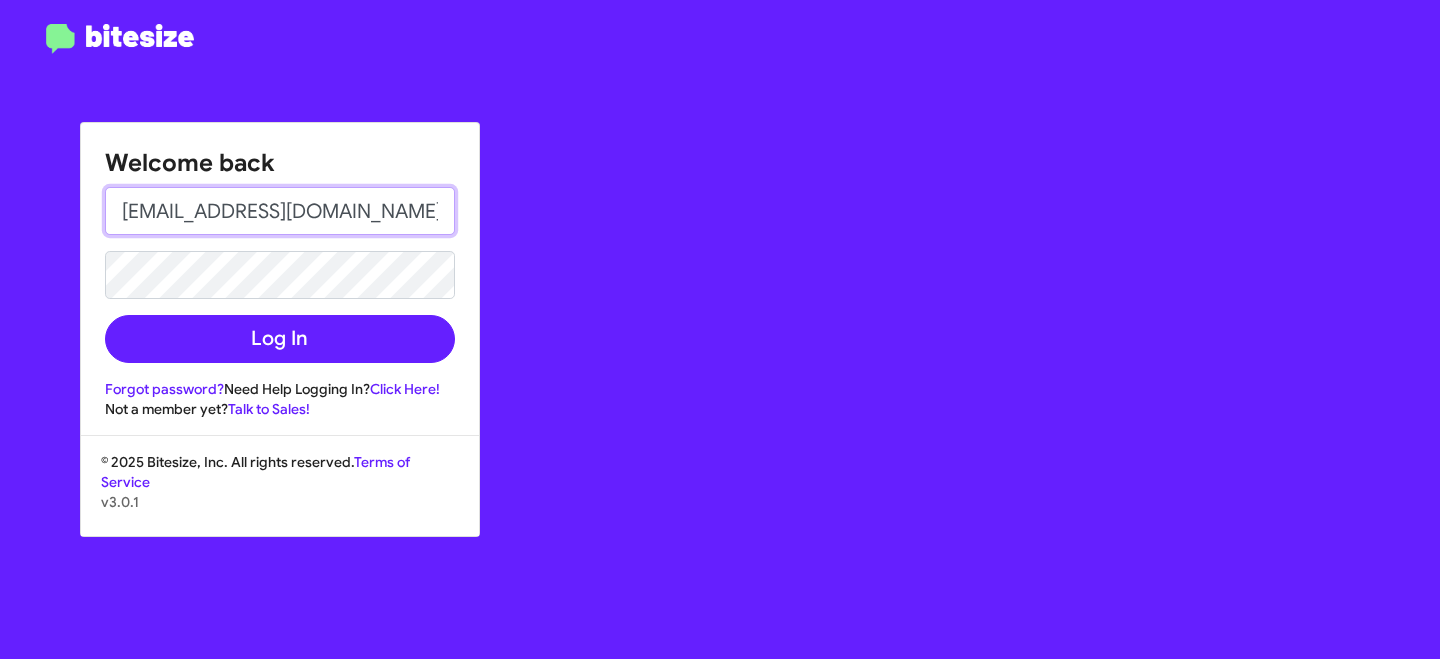 type on "assistant@bitesize.co" 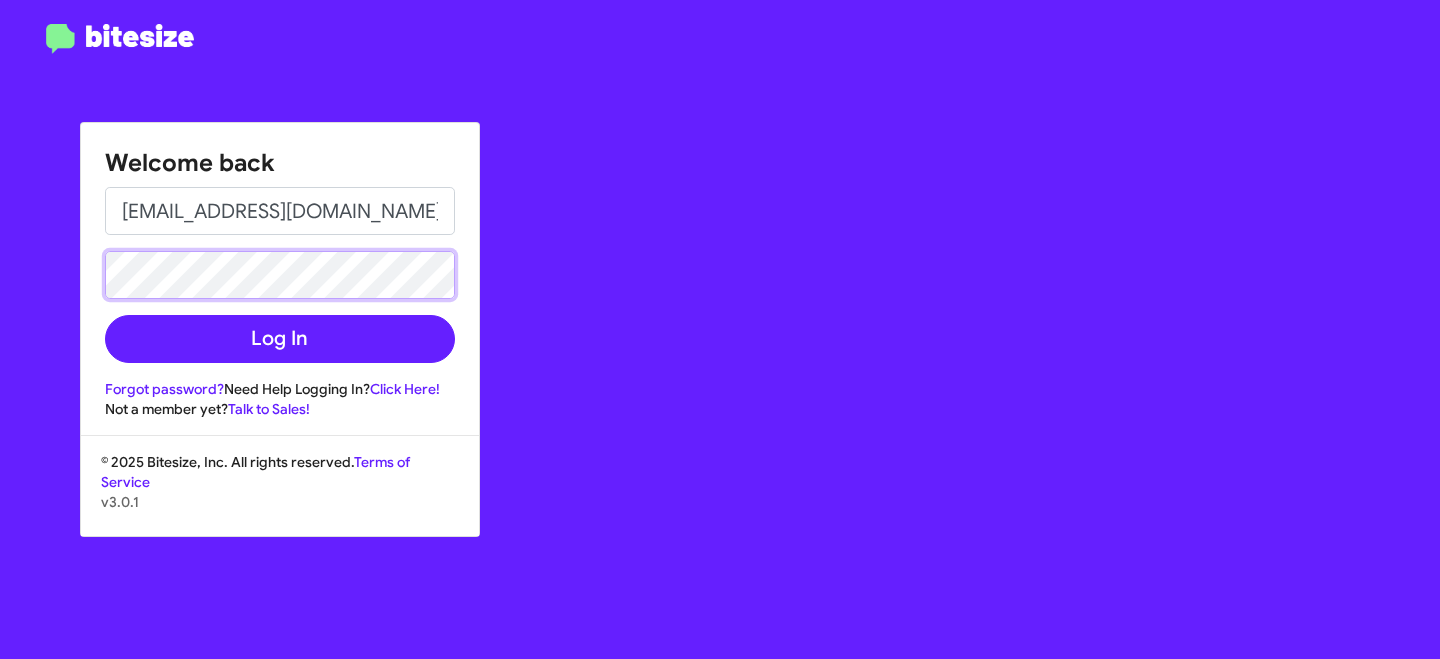 click on "Welcome back assistant@bitesize.co Log In Forgot password?  Need Help Logging In?  Click Here!  Not a member yet?  Talk to Sales!  © 2025 Bitesize, Inc. All rights reserved.  Terms of Service v3.0.1" 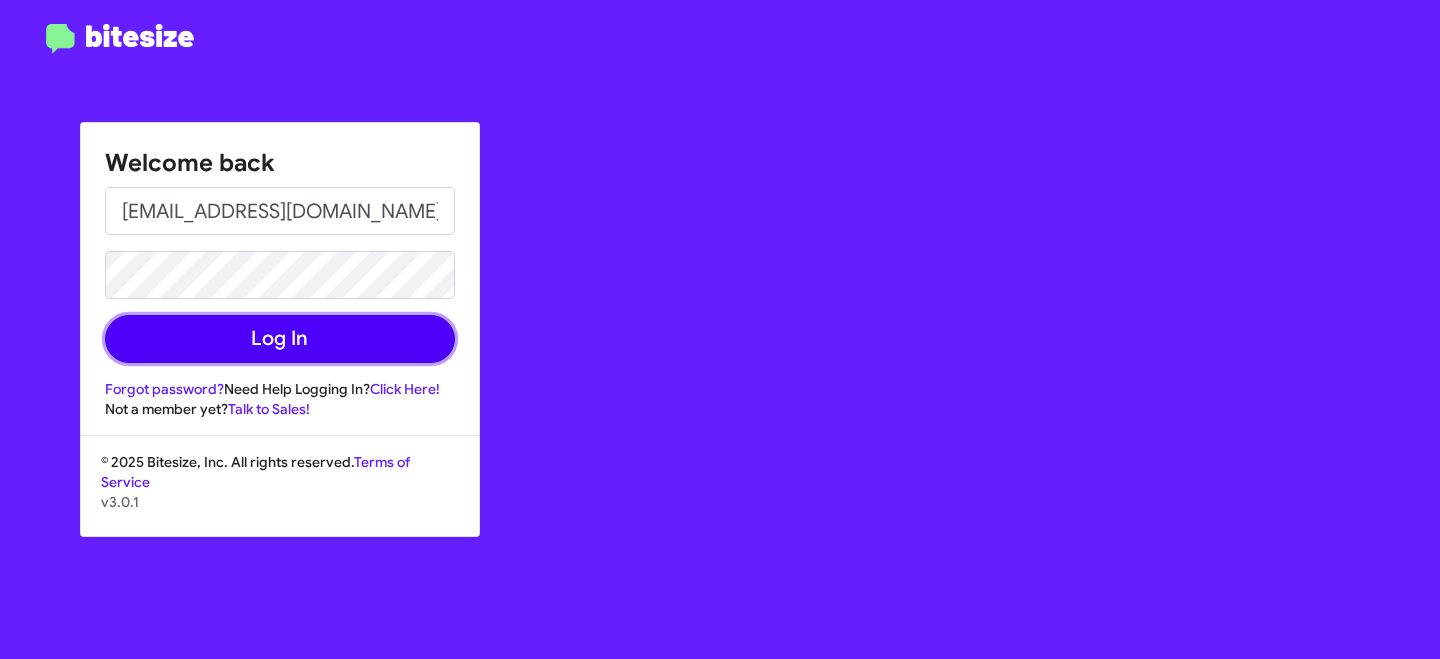 click on "Log In" 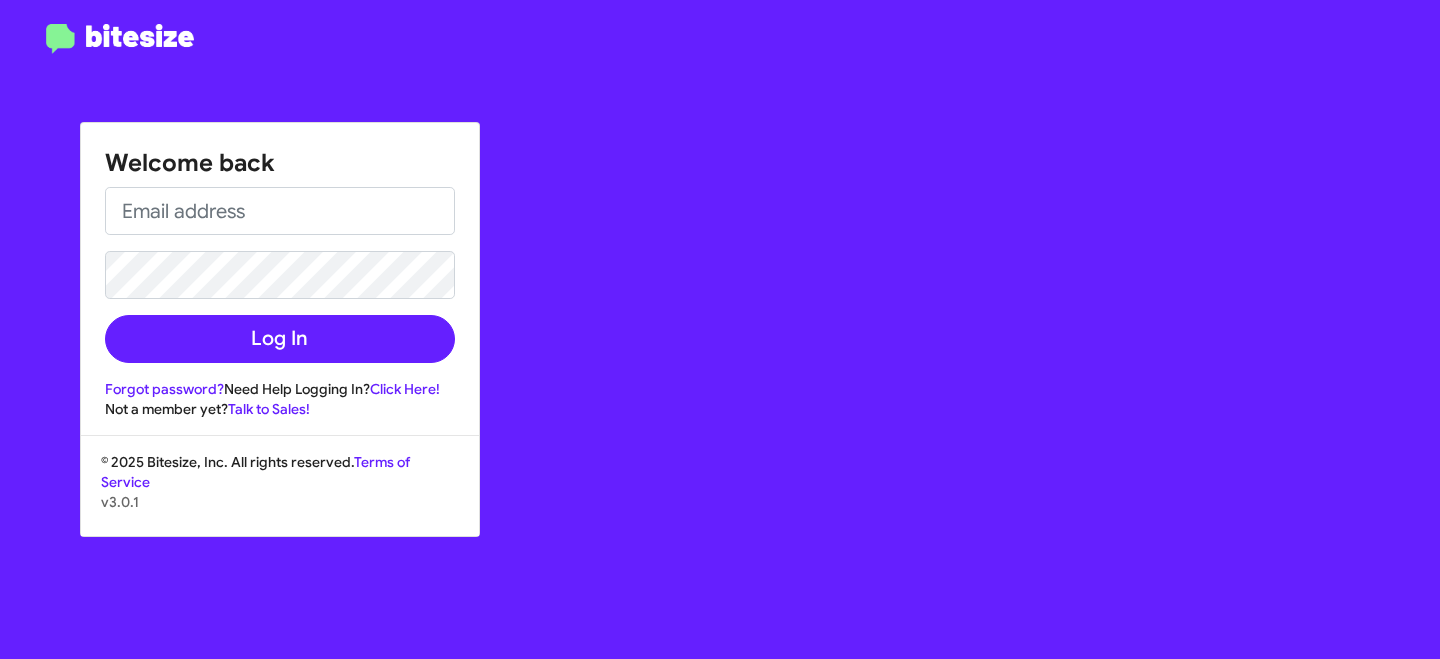 click on "Log In" 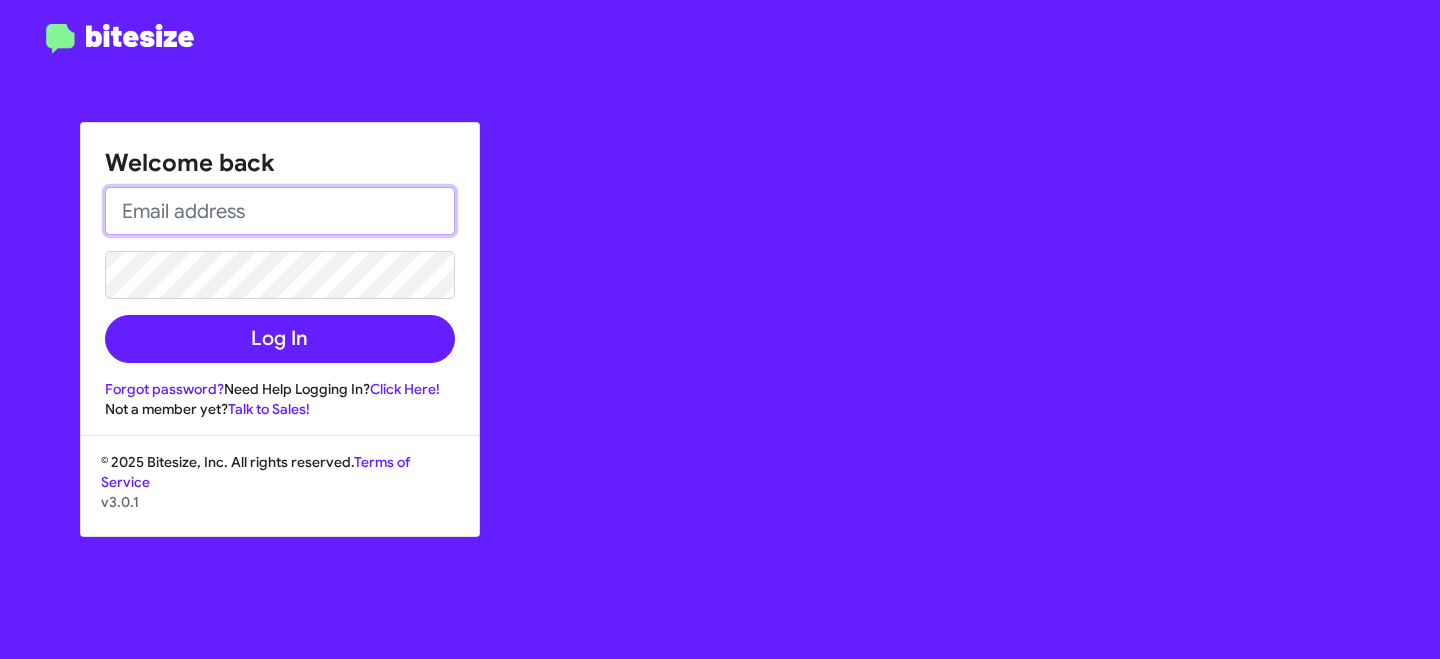 click at bounding box center (280, 211) 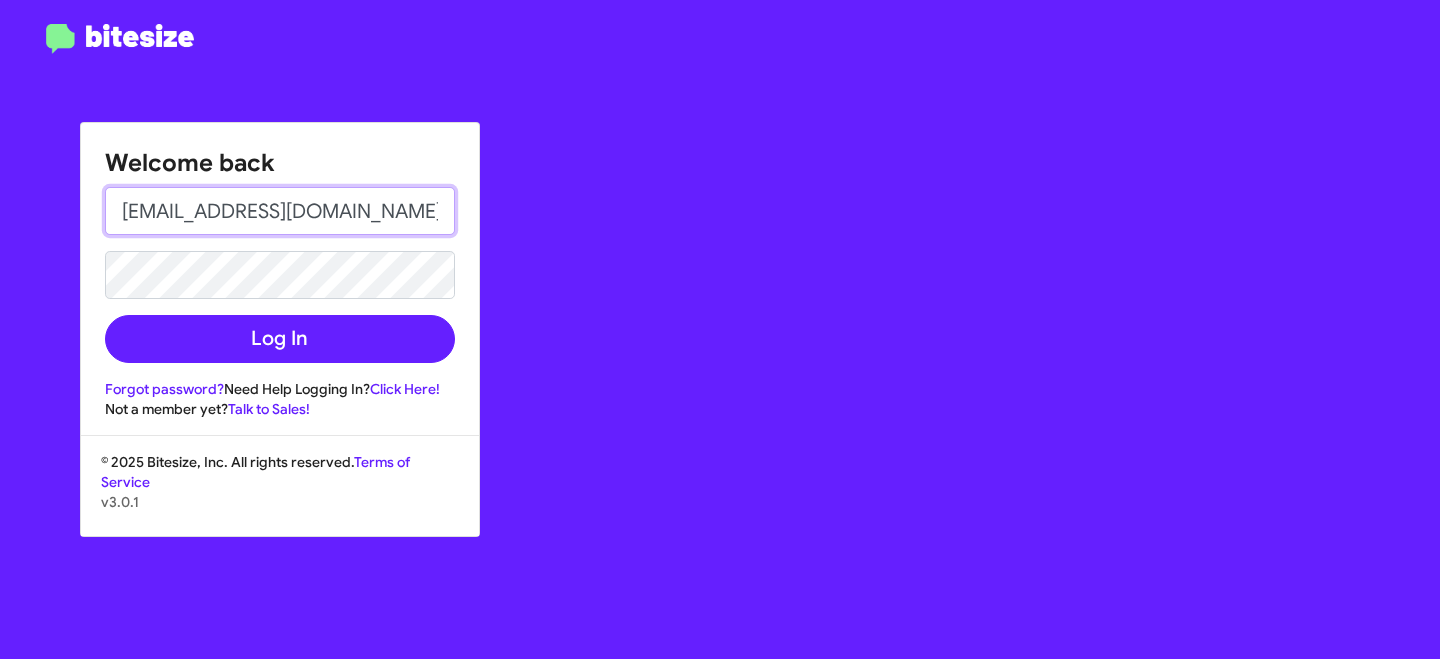 type on "assistant@bitesize.co" 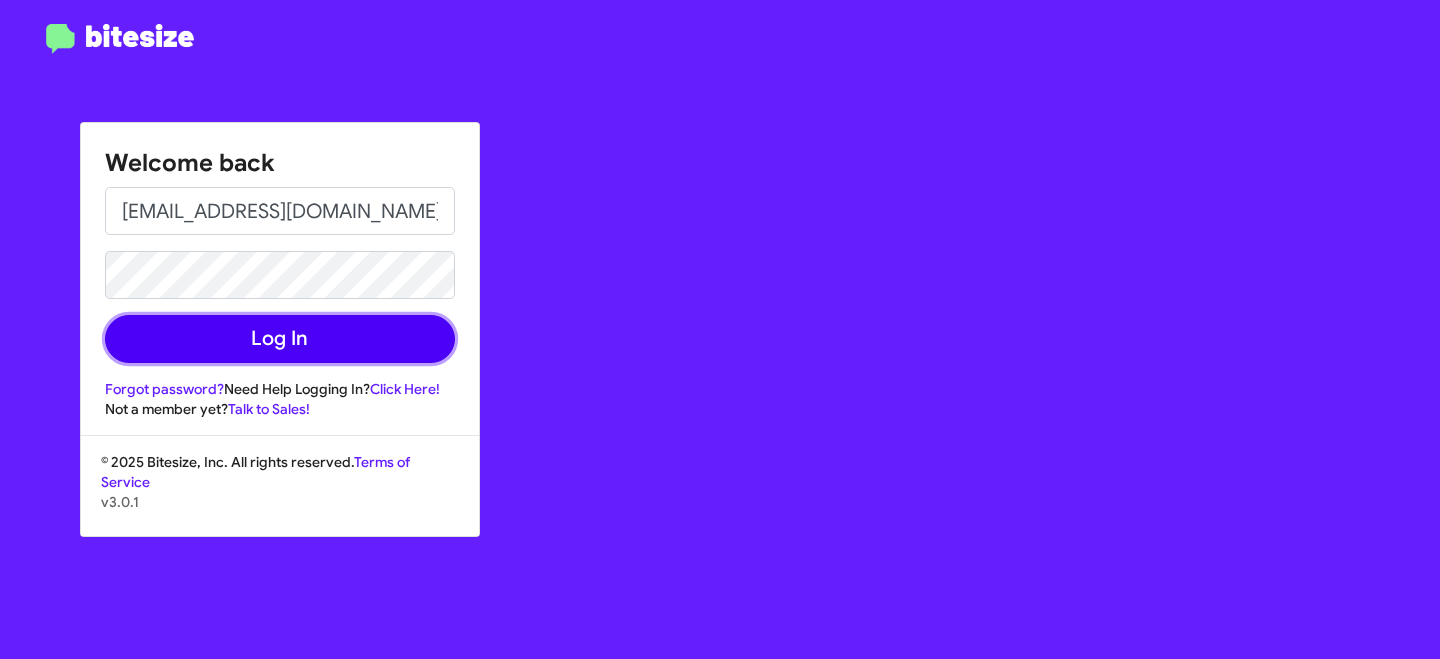 click on "Log In" 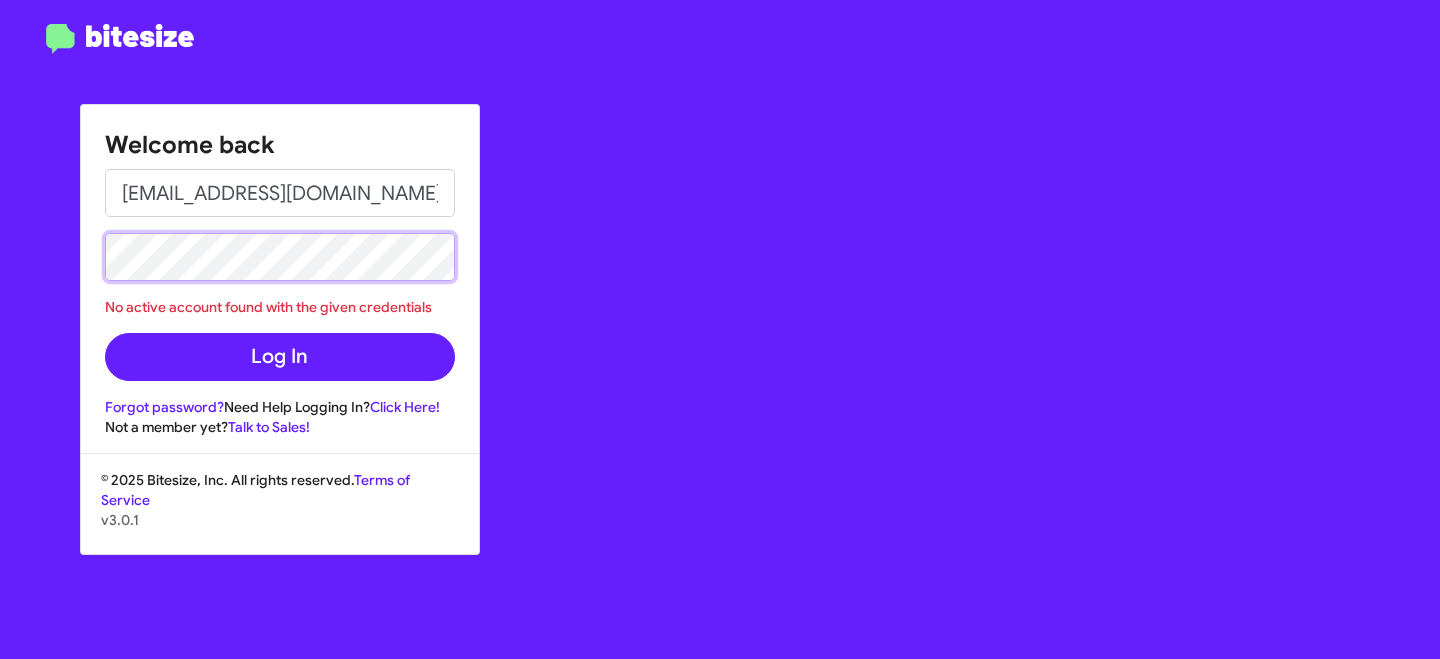 click on "Welcome back assistant@bitesize.co  No active account found with the given credentials  Log In Forgot password?  Need Help Logging In?  Click Here!  Not a member yet?  Talk to Sales!" 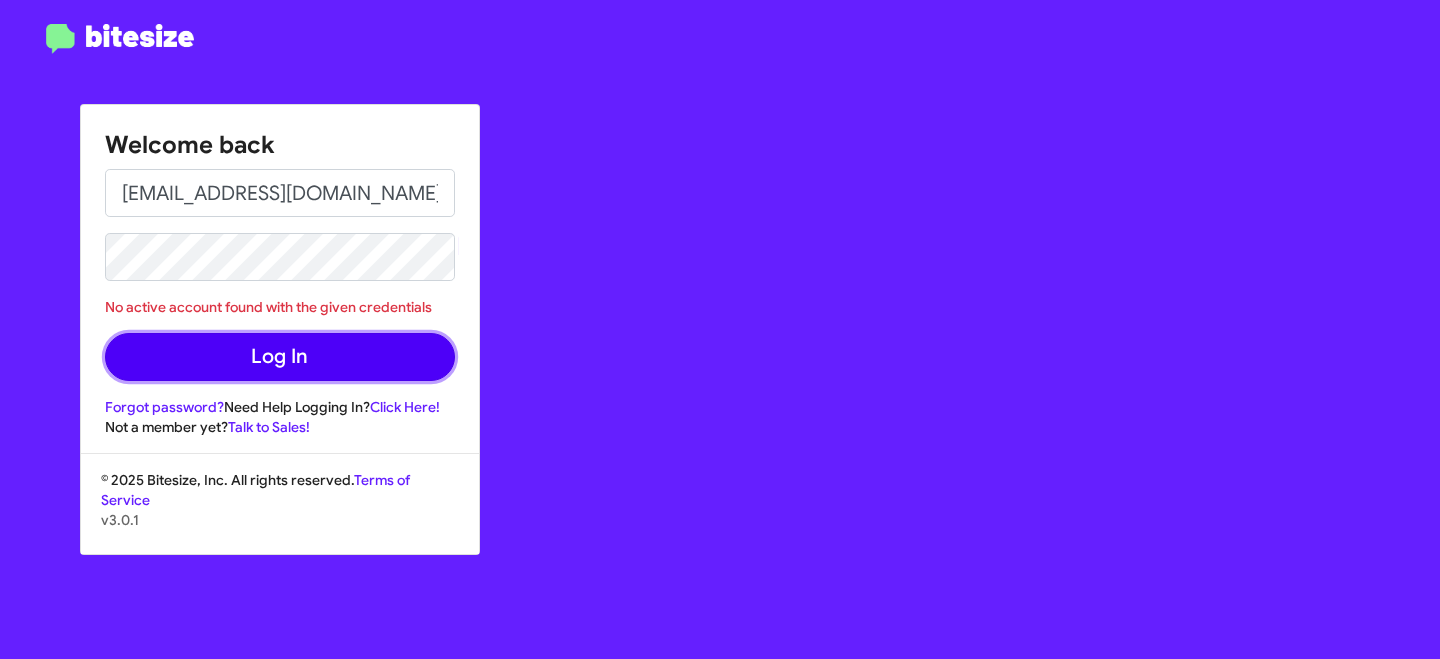 click on "Log In" 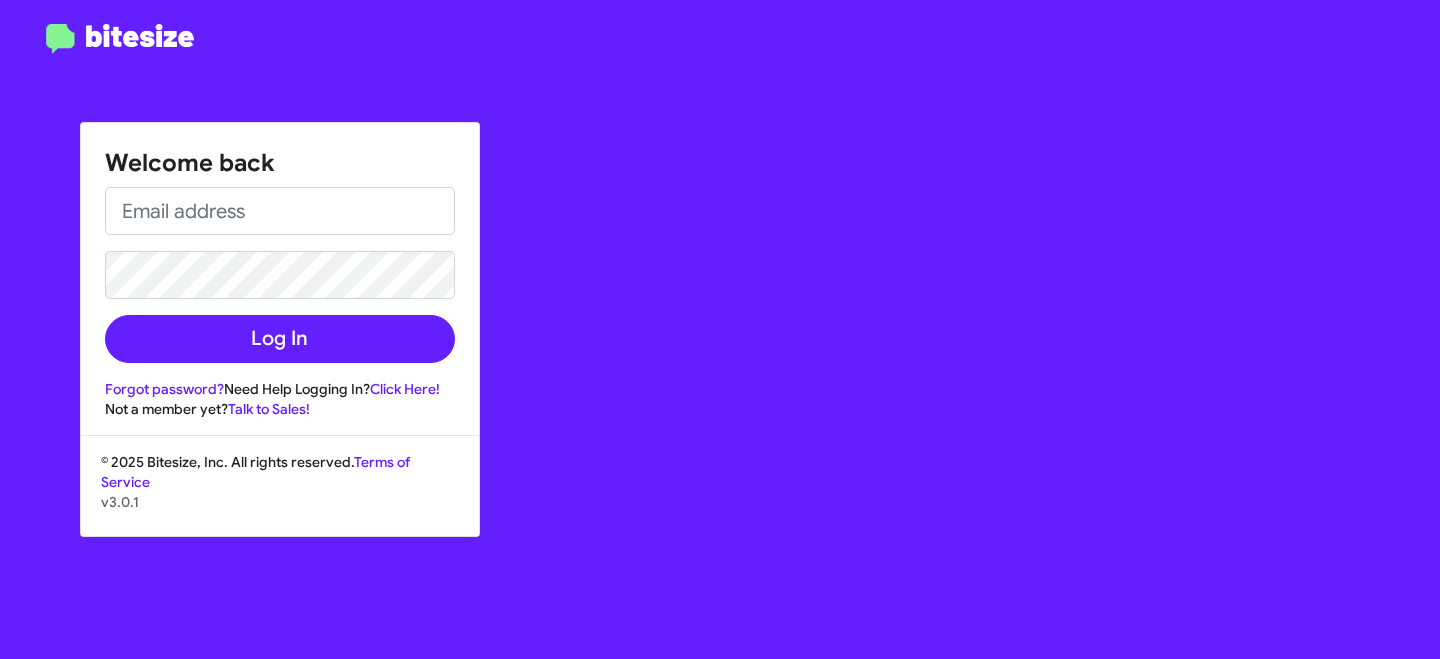 scroll, scrollTop: 0, scrollLeft: 0, axis: both 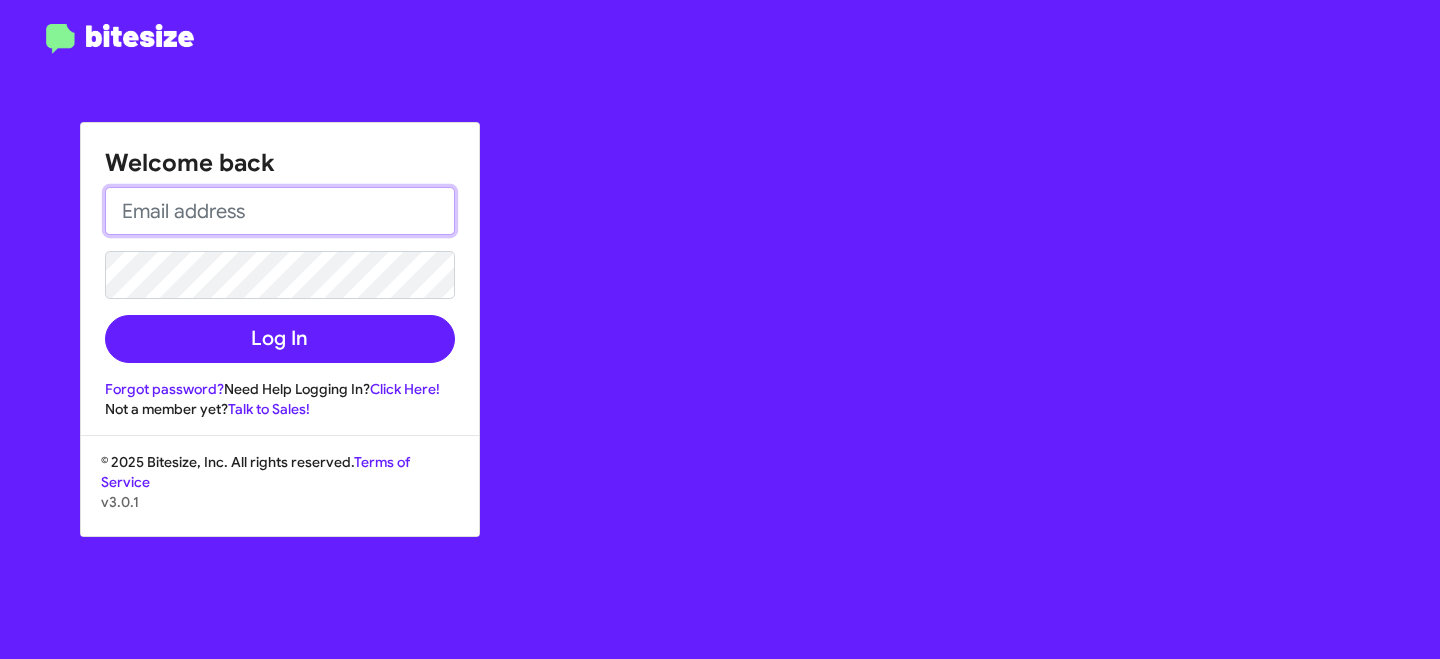 click at bounding box center (280, 211) 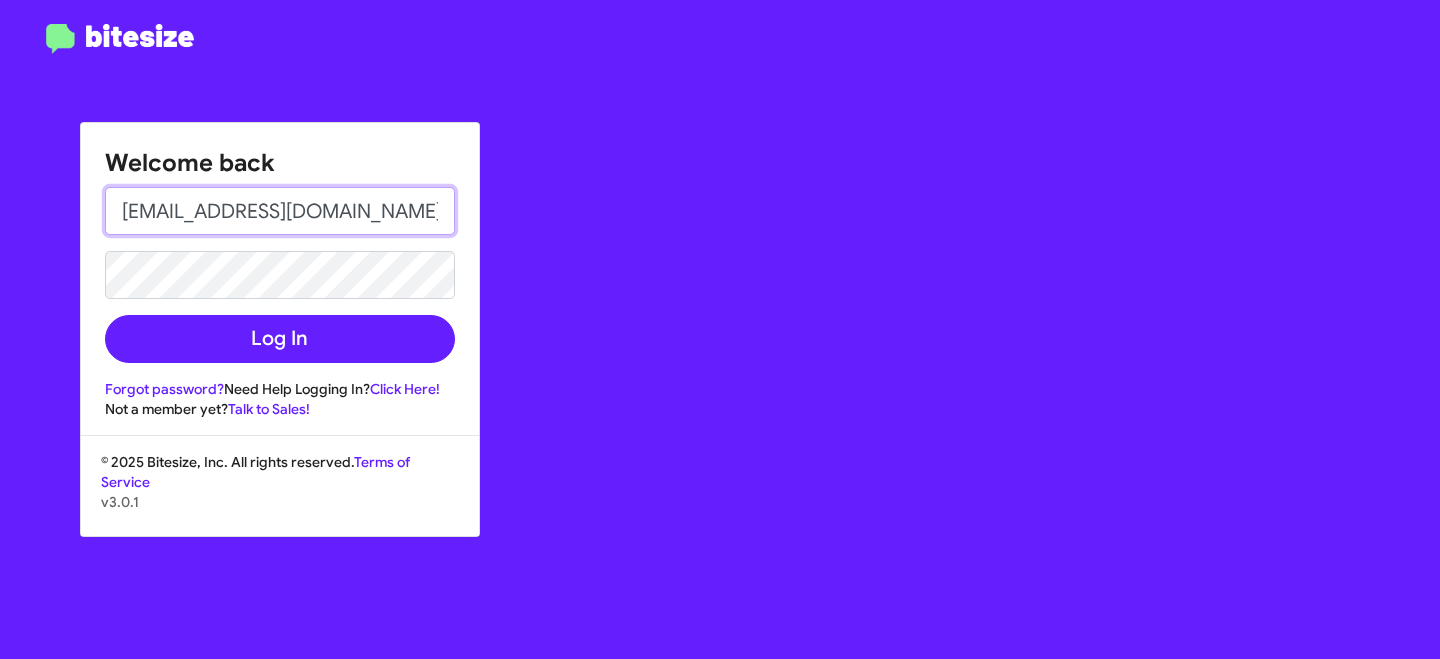 type on "[EMAIL_ADDRESS][DOMAIN_NAME]" 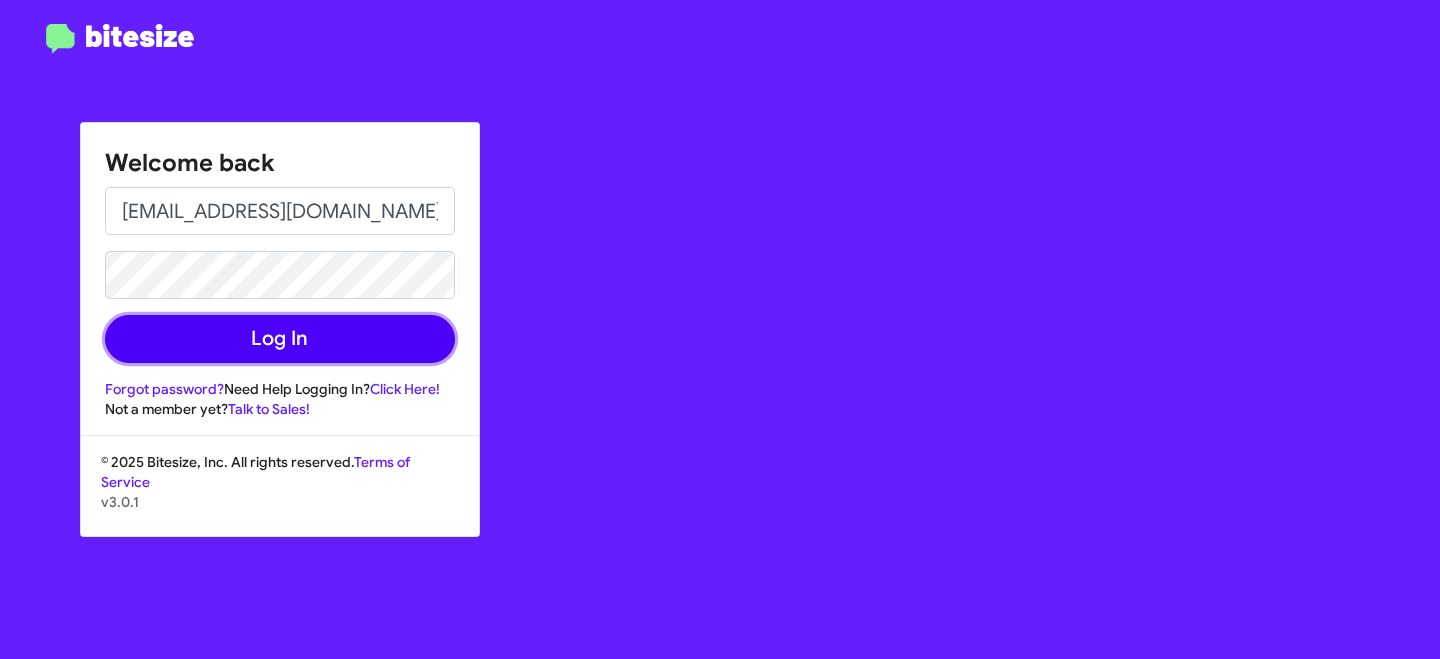 click on "Log In" 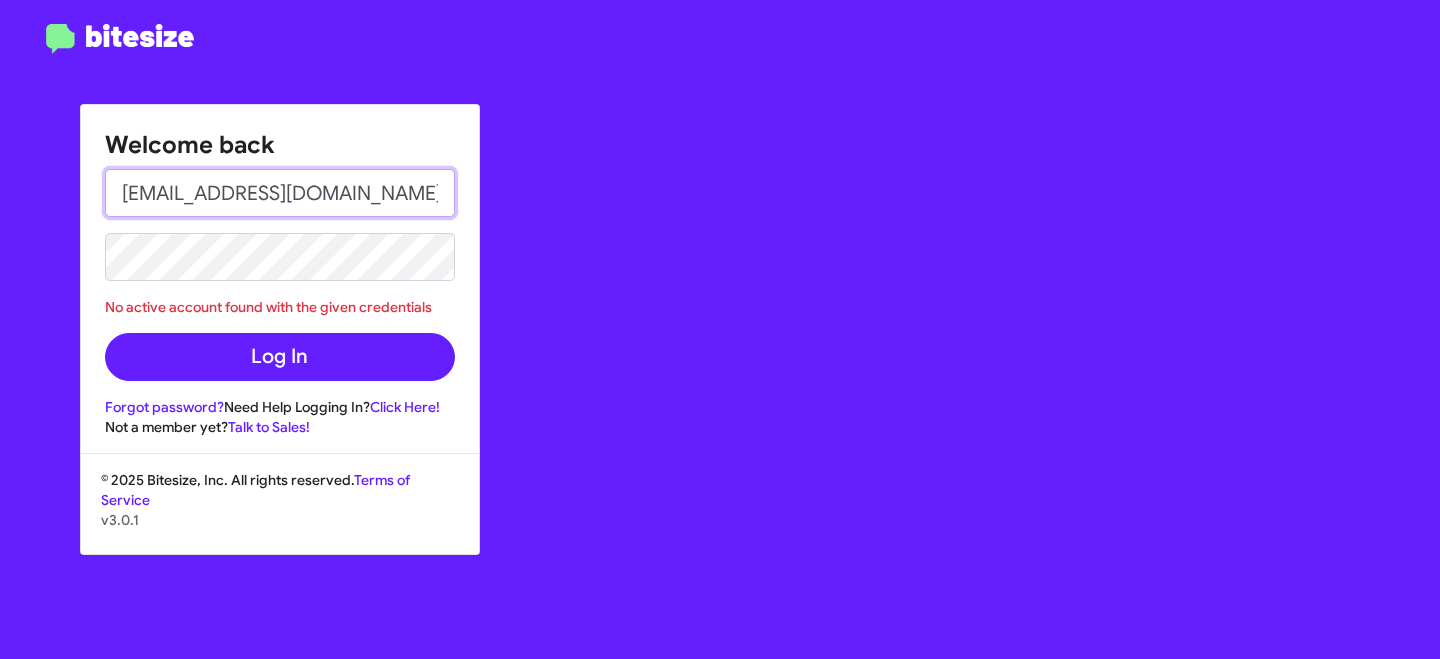 click on "[EMAIL_ADDRESS][DOMAIN_NAME]" at bounding box center [280, 193] 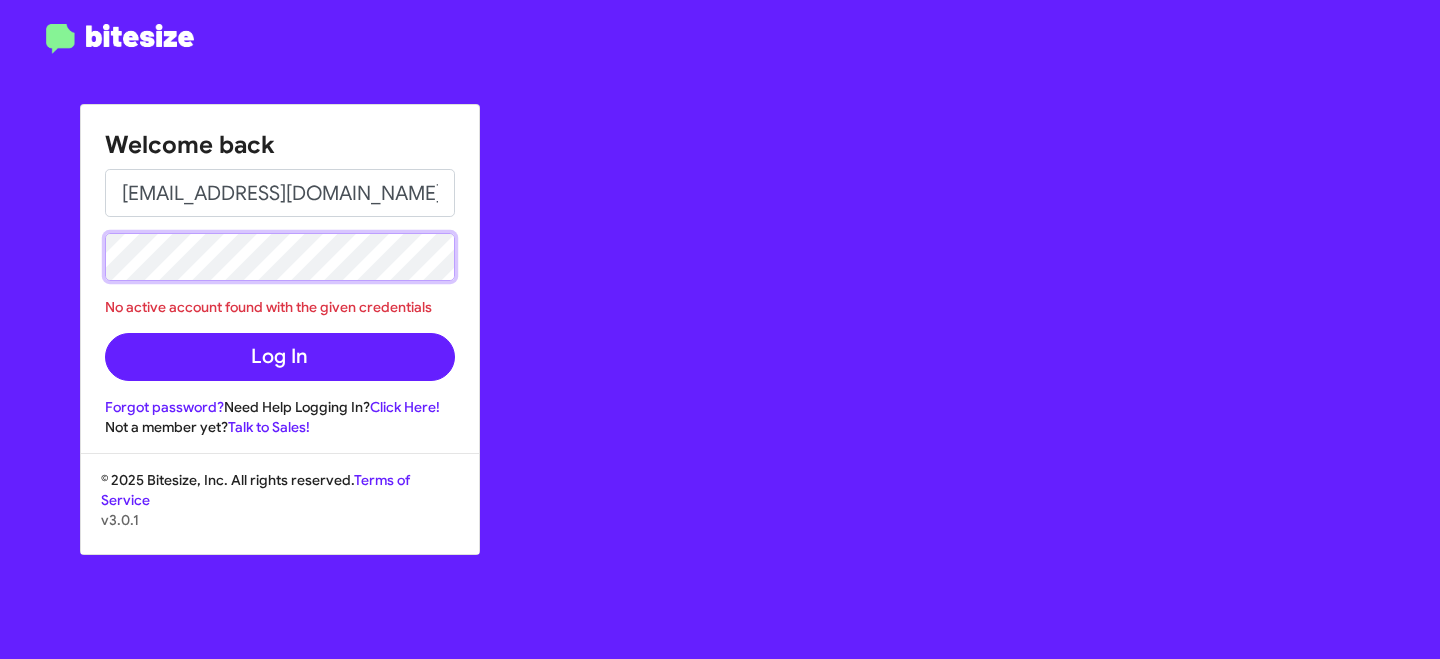 click on "Welcome back [EMAIL_ADDRESS][DOMAIN_NAME]  No active account found with the given credentials  Log In Forgot password?  Need Help Logging In?  Click Here!  Not a member yet?  Talk to Sales!  © 2025 Bitesize, Inc. All rights reserved.  Terms of Service v3.0.1" 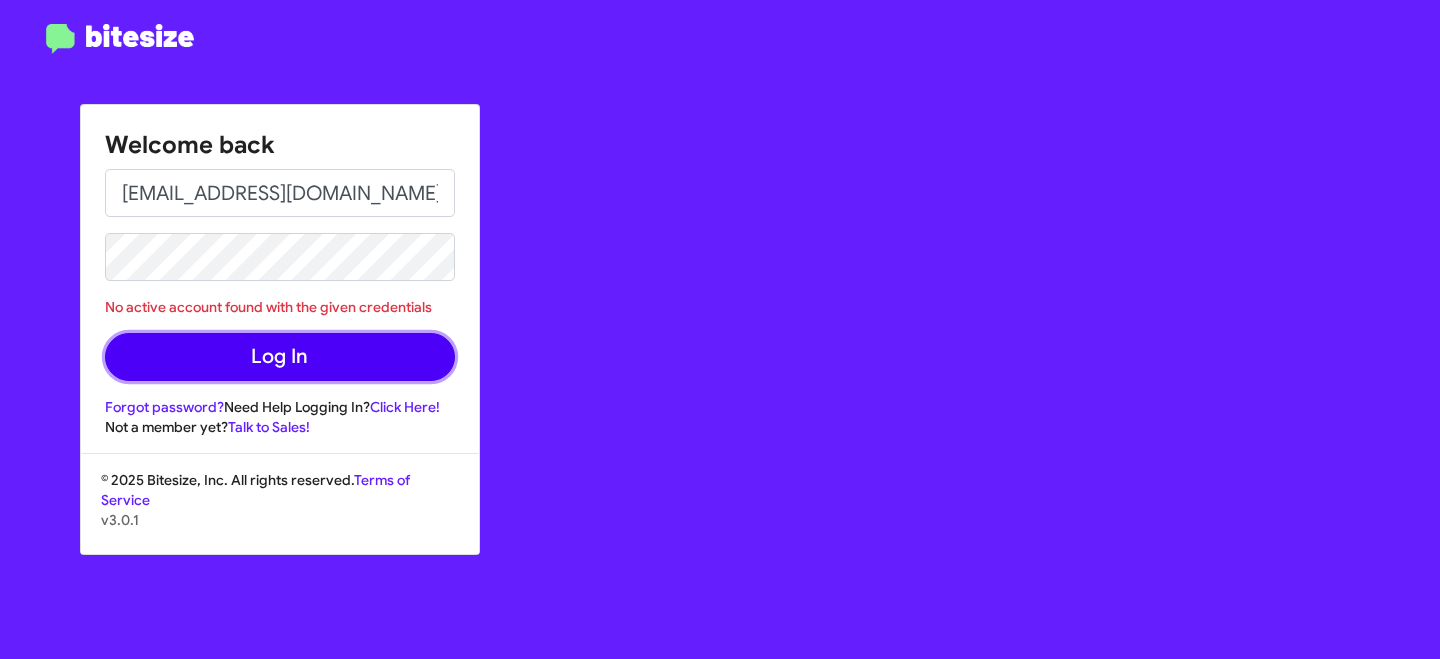 click on "Log In" 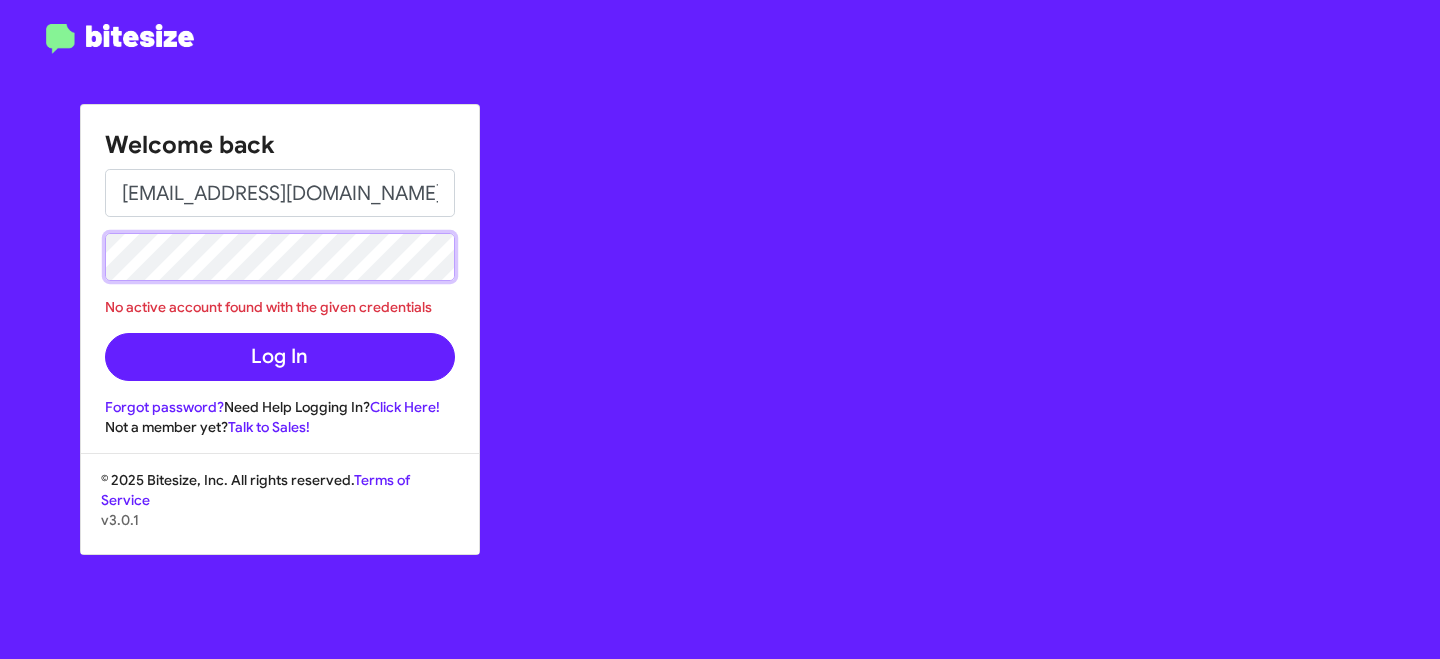 click on "Welcome back [EMAIL_ADDRESS][DOMAIN_NAME]  No active account found with the given credentials  Log In Forgot password?  Need Help Logging In?  Click Here!  Not a member yet?  Talk to Sales!  © 2025 Bitesize, Inc. All rights reserved.  Terms of Service v3.0.1" 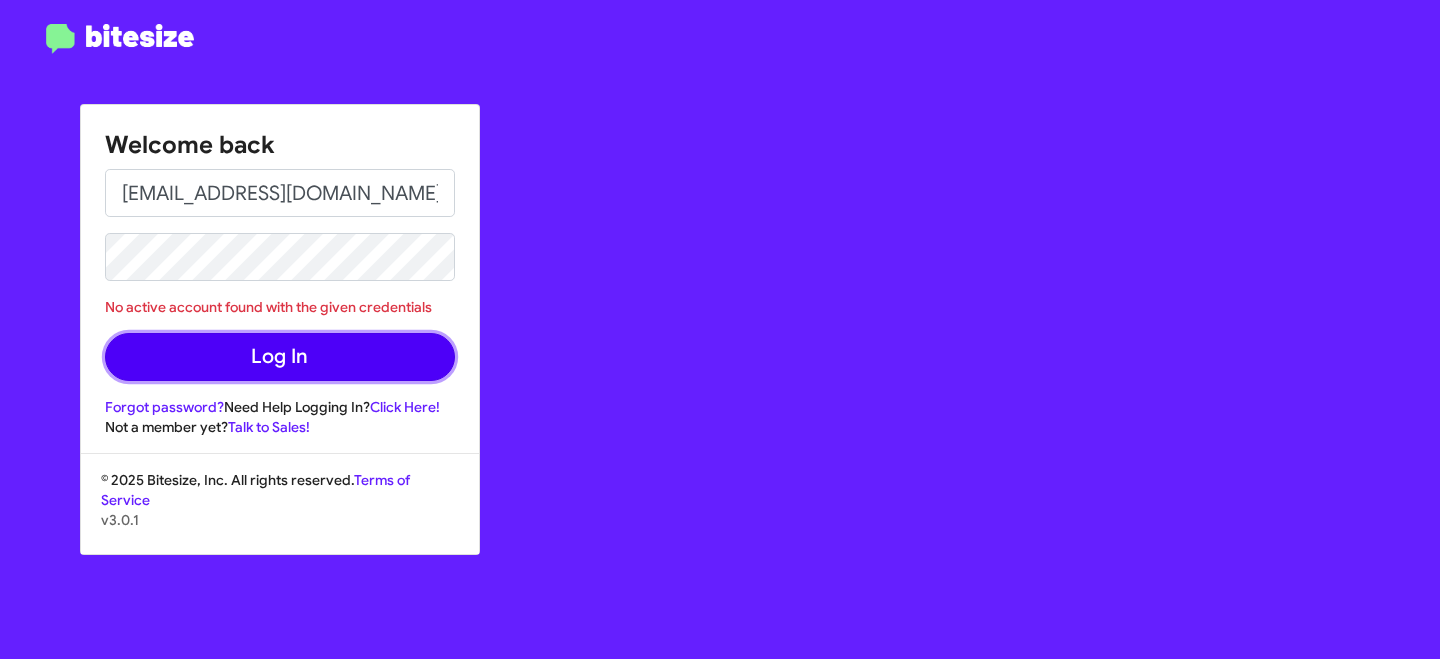 click on "Log In" 